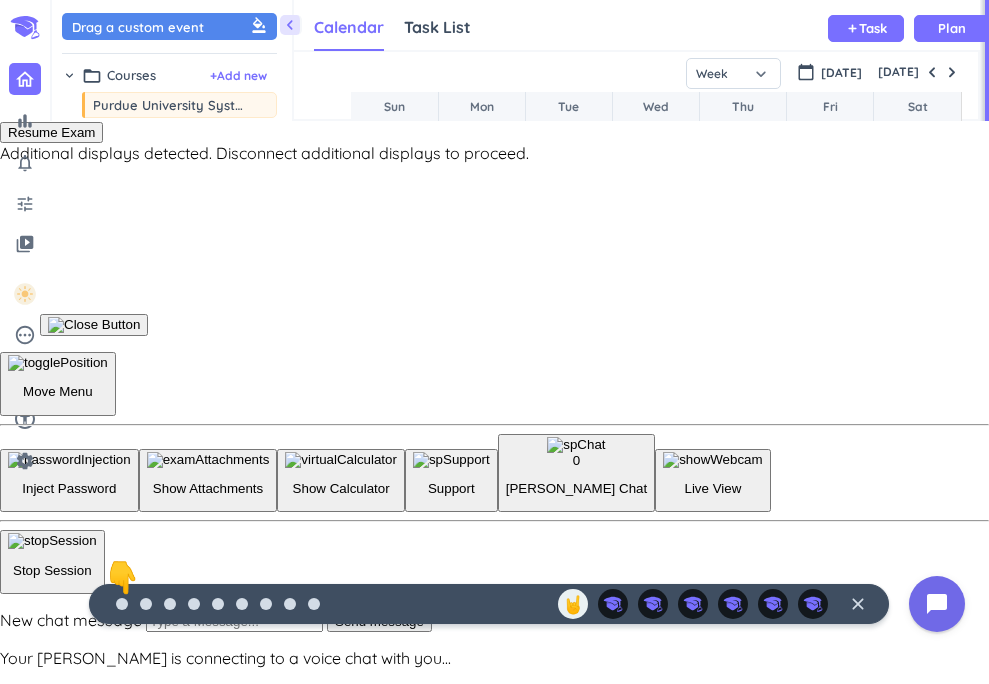 scroll, scrollTop: 0, scrollLeft: 0, axis: both 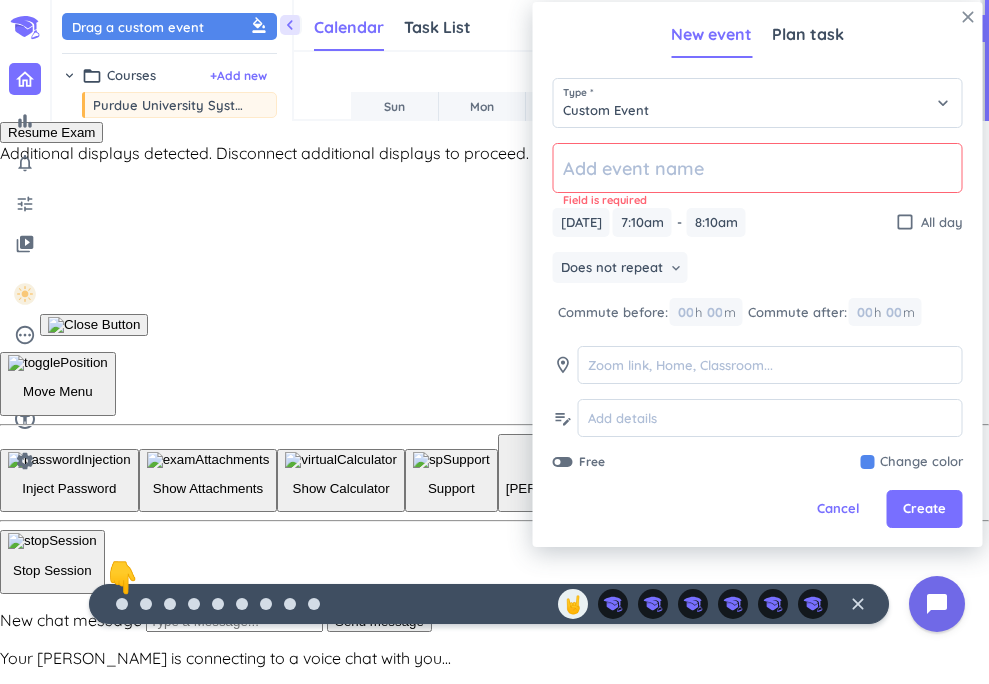 click on "close" at bounding box center [968, 17] 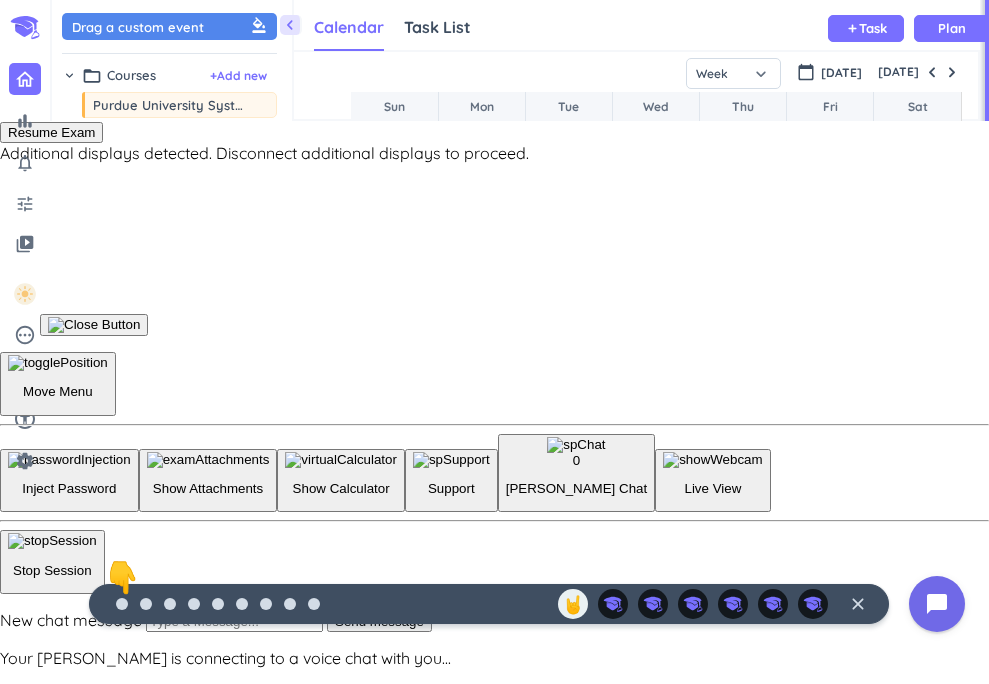 scroll, scrollTop: 0, scrollLeft: 0, axis: both 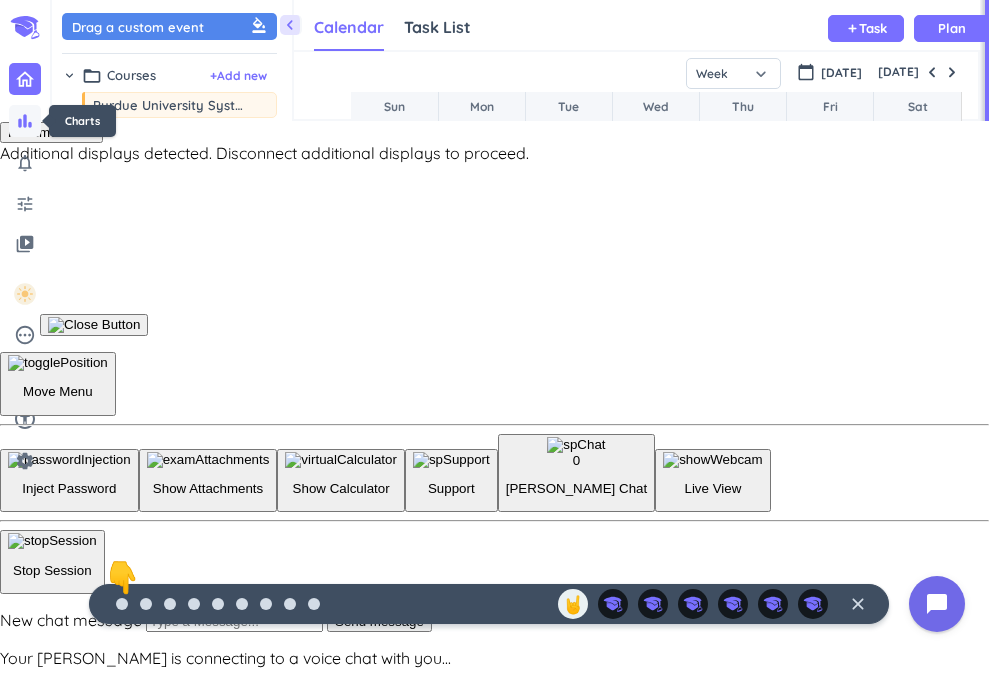 click on "bar_chart" at bounding box center (25, 121) 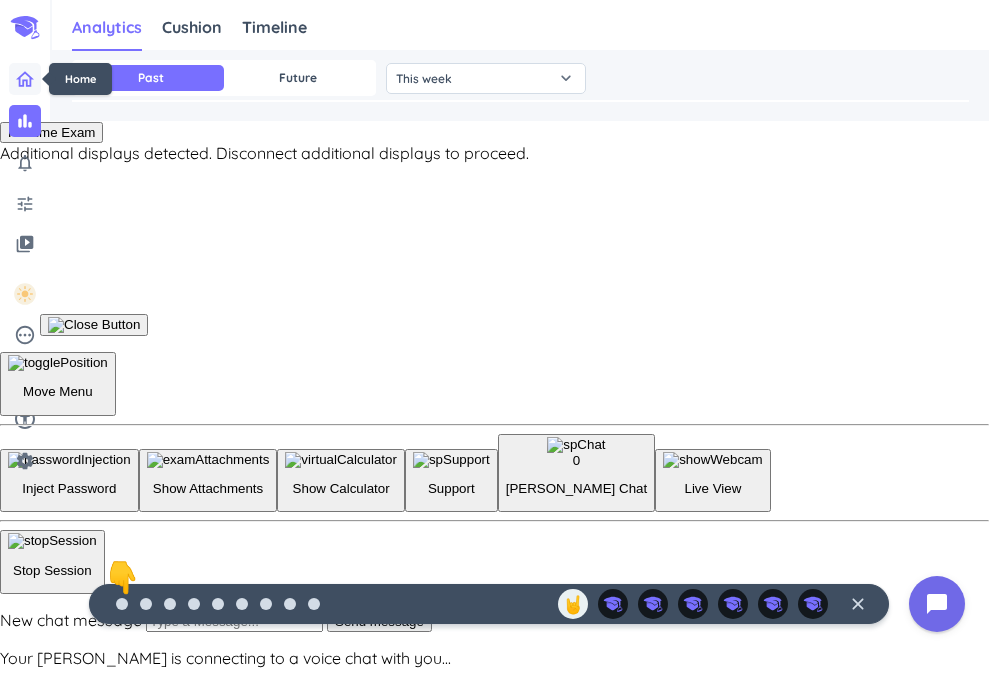 click 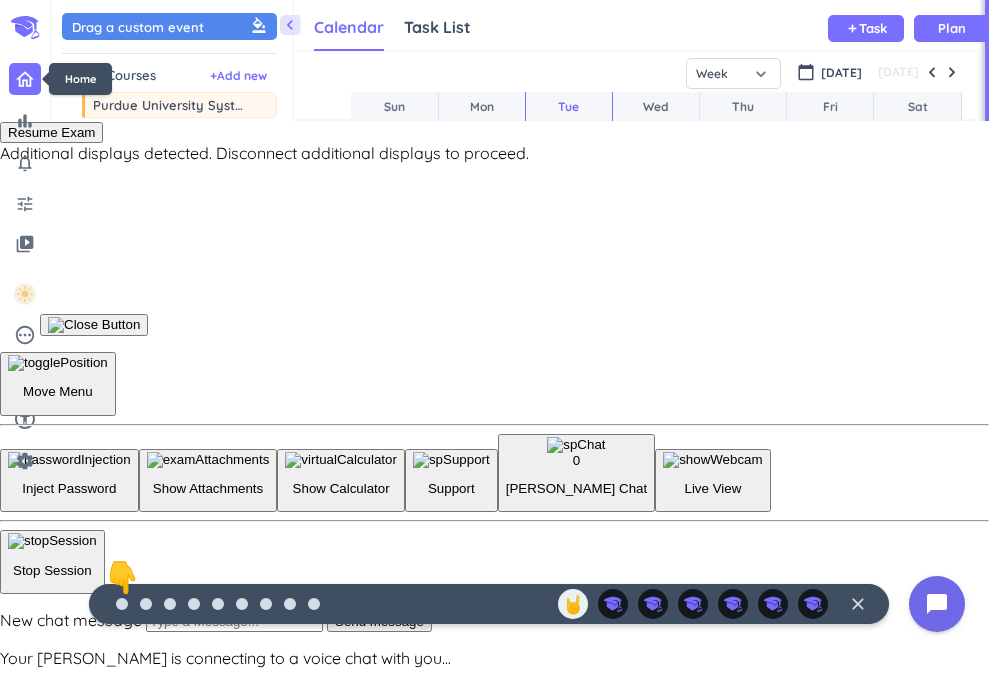 scroll, scrollTop: 1, scrollLeft: 1, axis: both 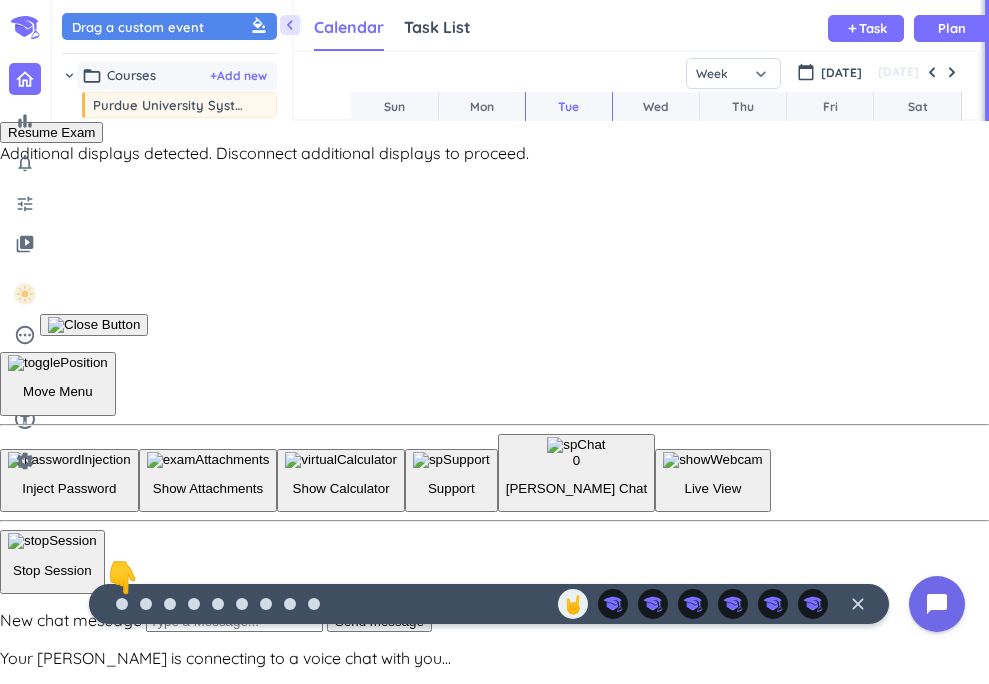 click on "folder_open Courses   +  Add new" at bounding box center [177, 76] 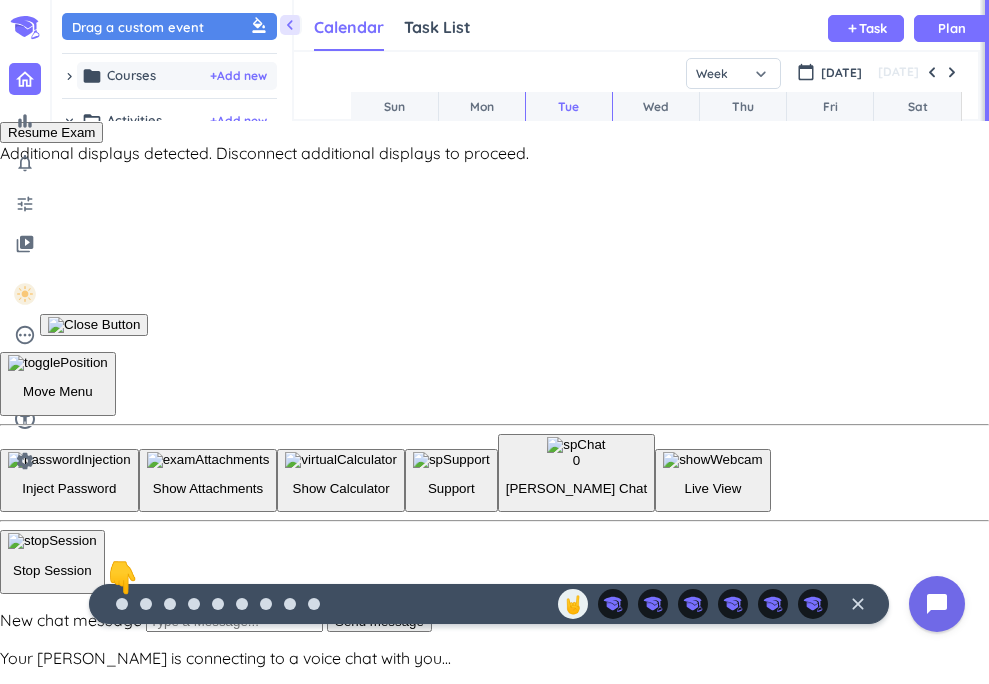 click on "folder" at bounding box center (92, 76) 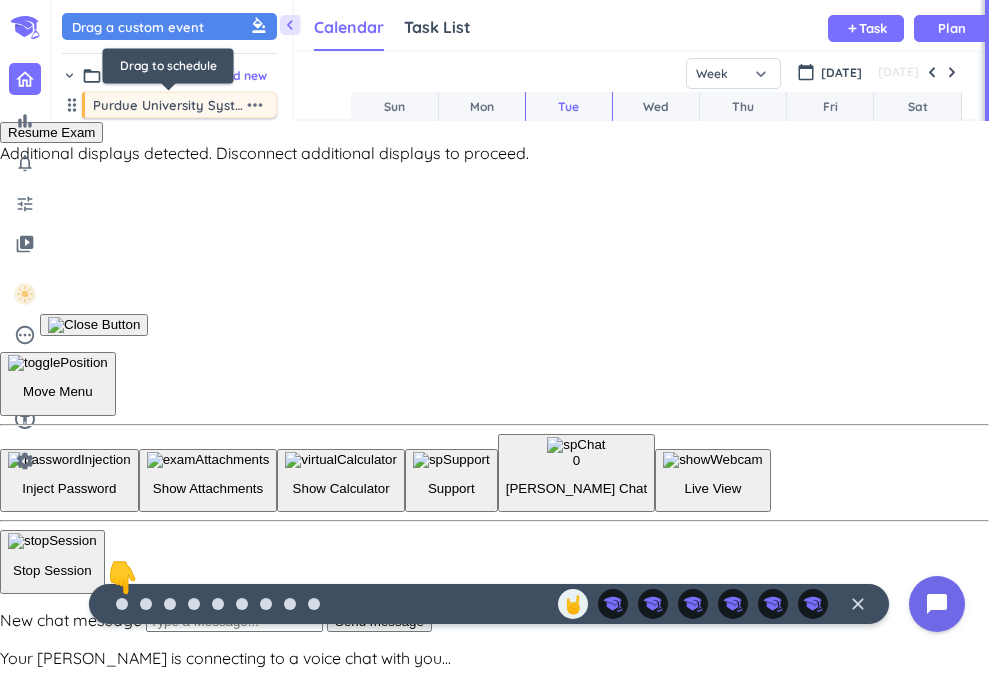 click on "Purdue University System" at bounding box center (168, 105) 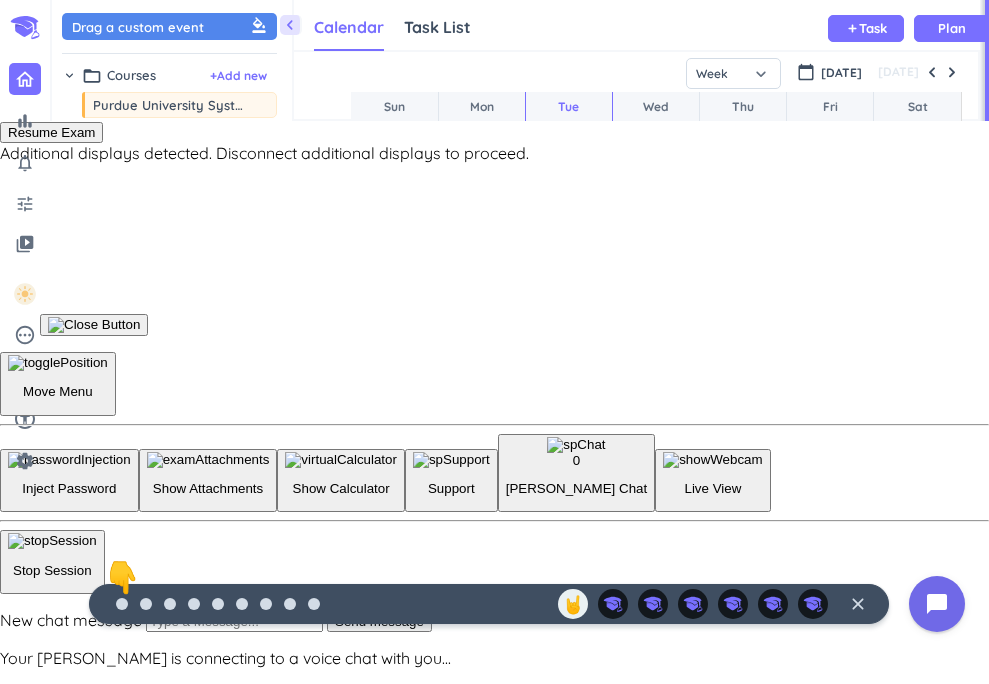 click on "[URL][DOMAIN_NAME] (Purdue Civics Knowledge Test)" at bounding box center (168, 139) 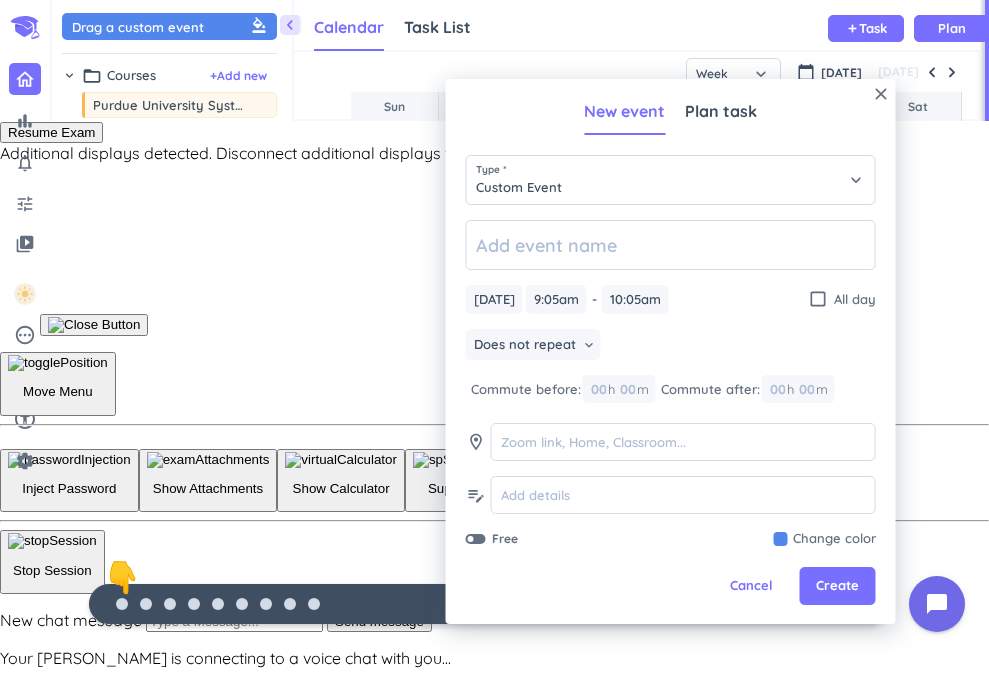 click on "Cancel" at bounding box center [751, 586] 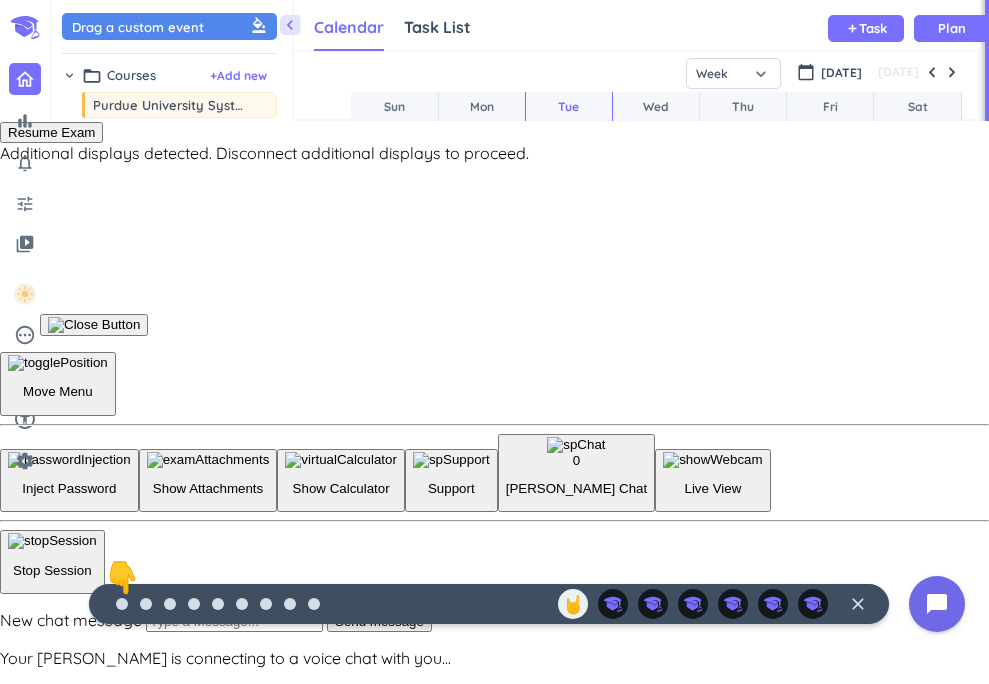 scroll, scrollTop: 0, scrollLeft: 0, axis: both 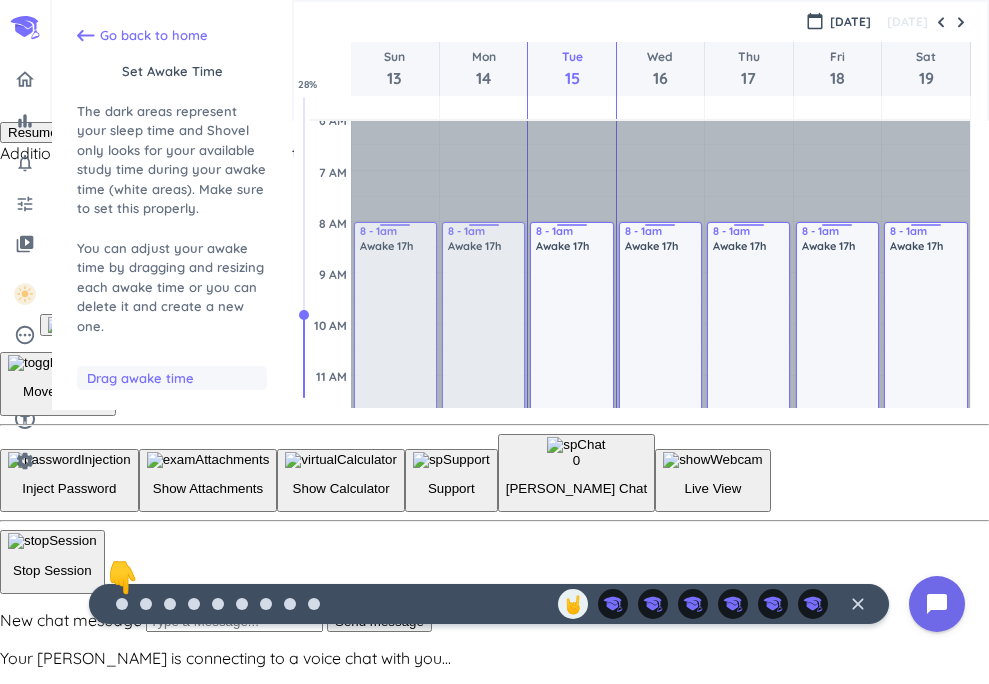 click on "Go back to home Set awake time The dark areas represent your sleep time and Shovel only looks for your available study time during your awake time (white areas). Make sure to set this properly. You can adjust your awake time by dragging and resizing each awake time or you can delete it and create a new one. Drag awake time" at bounding box center [172, 210] 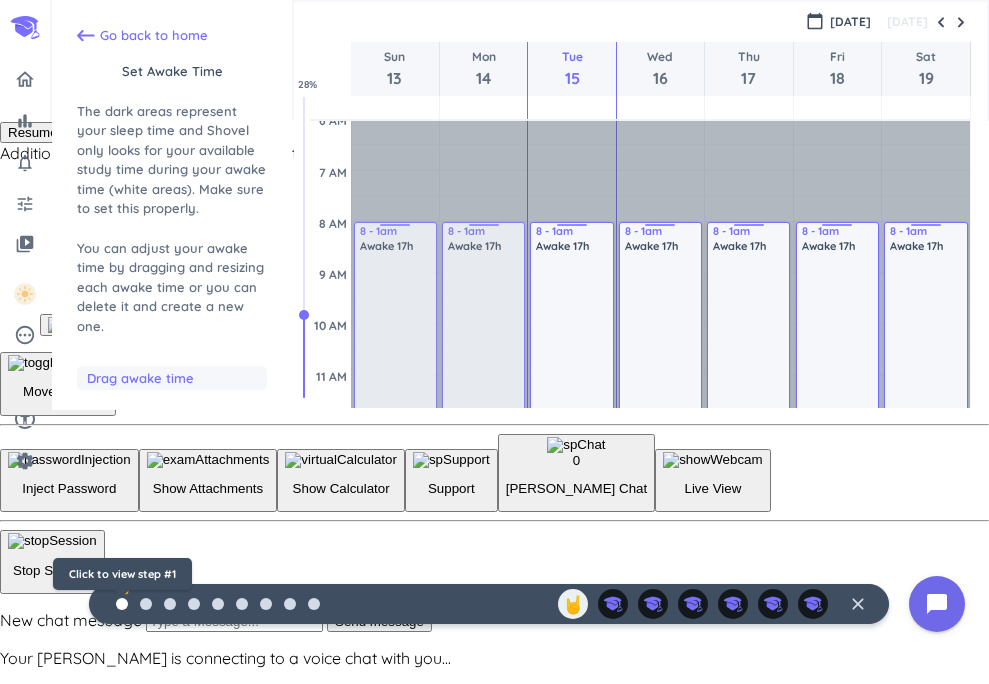 click at bounding box center [122, 604] 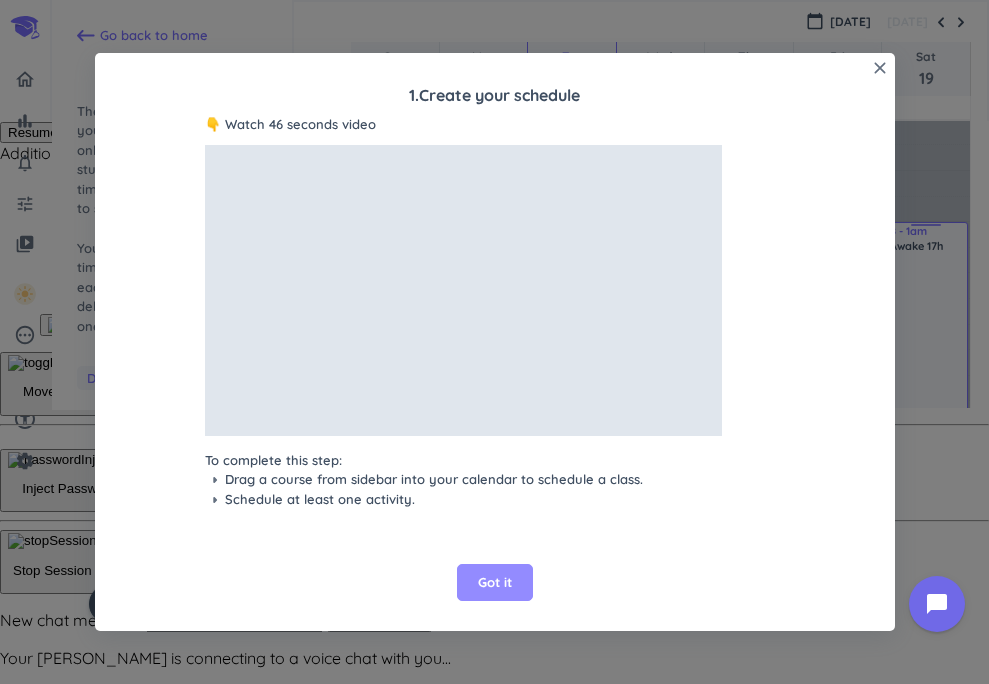 click on "Got it" at bounding box center (495, 583) 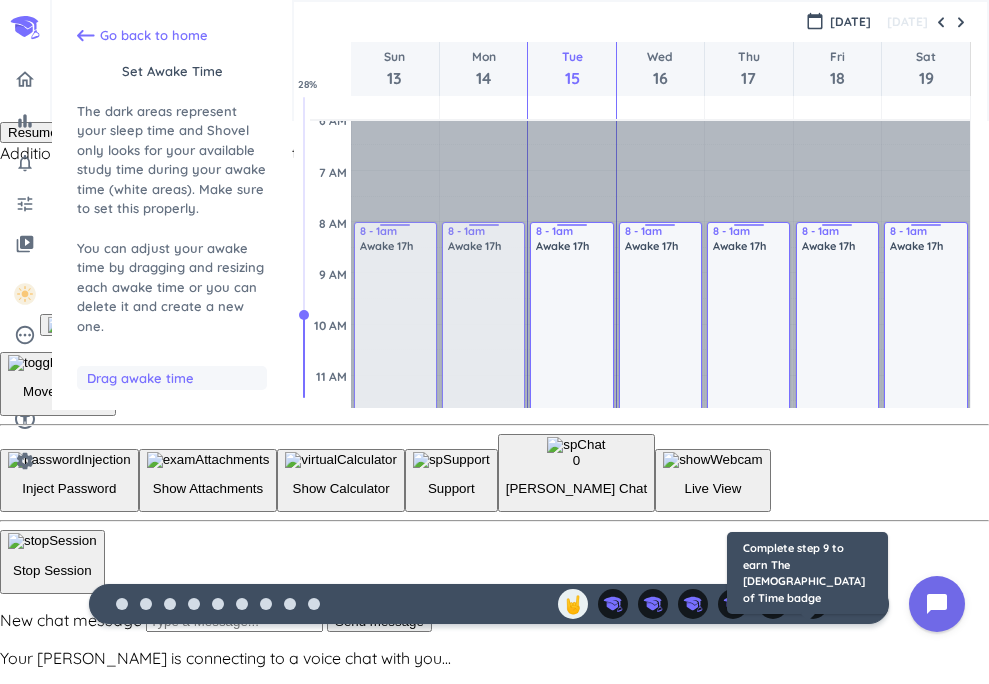 click on "Complete step 9 to earn The [DEMOGRAPHIC_DATA] of Time badge" at bounding box center [807, 573] 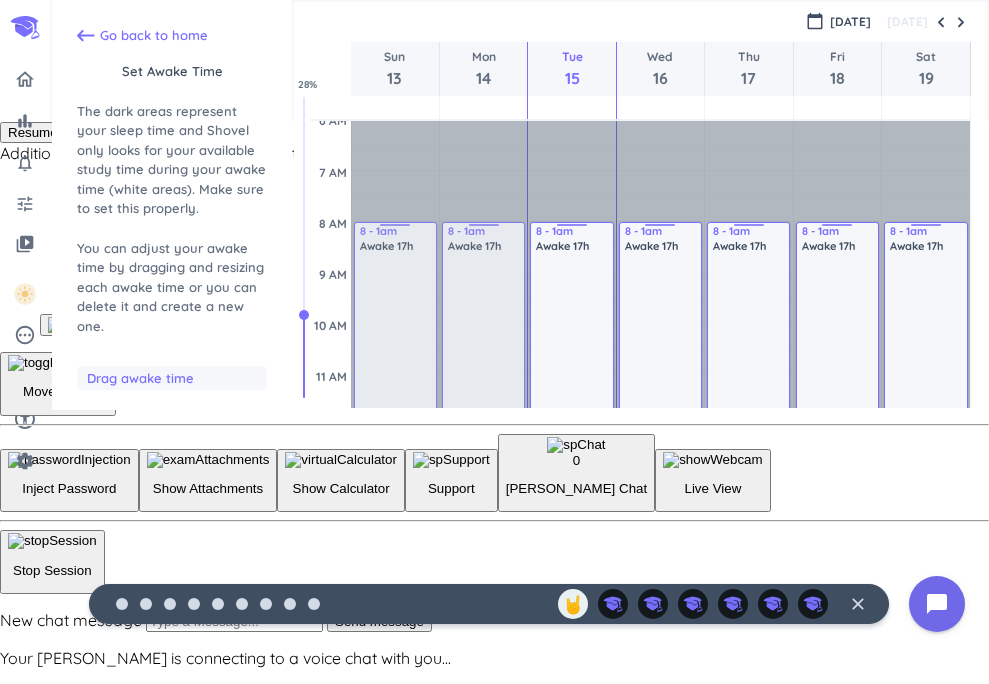 click on "🤘 close" at bounding box center (683, 604) 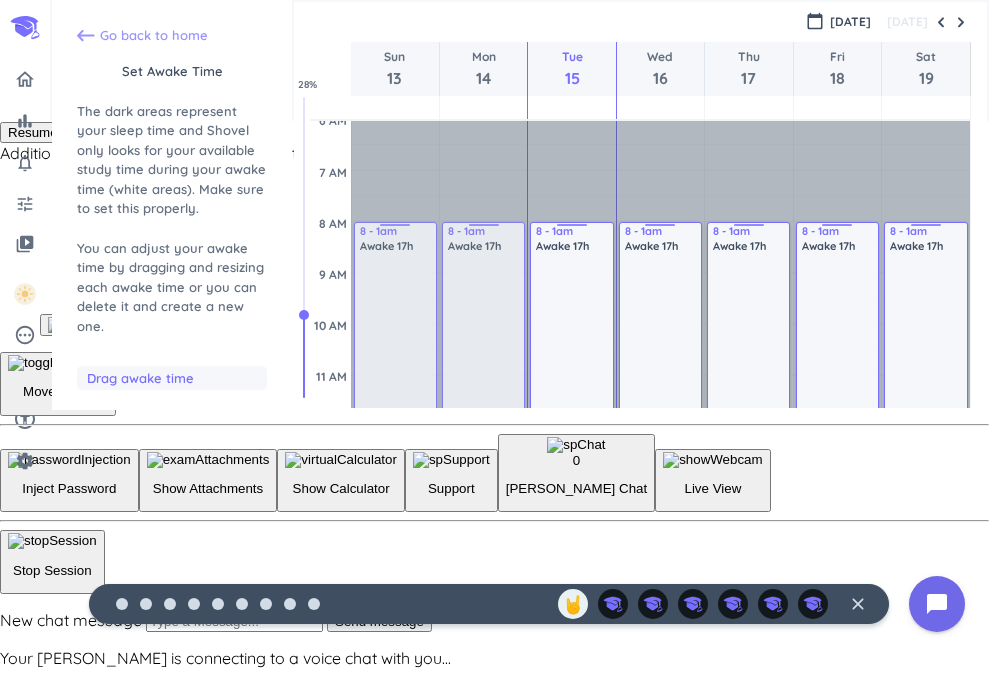 click on "Go back to home" at bounding box center [154, 36] 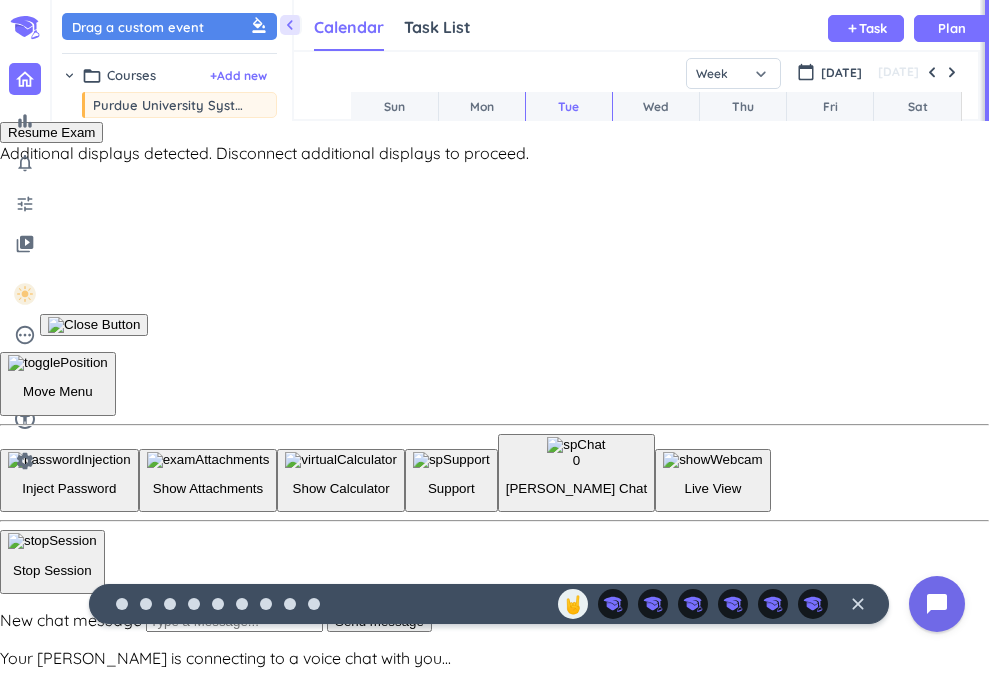 scroll, scrollTop: 1, scrollLeft: 1, axis: both 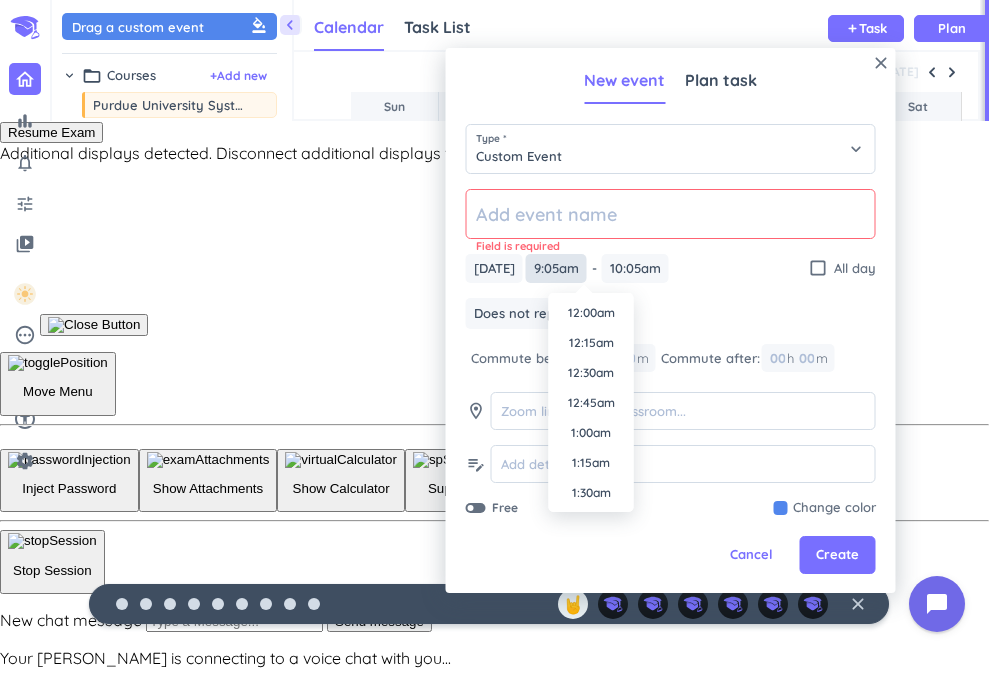 click on "9:05am" at bounding box center (556, 268) 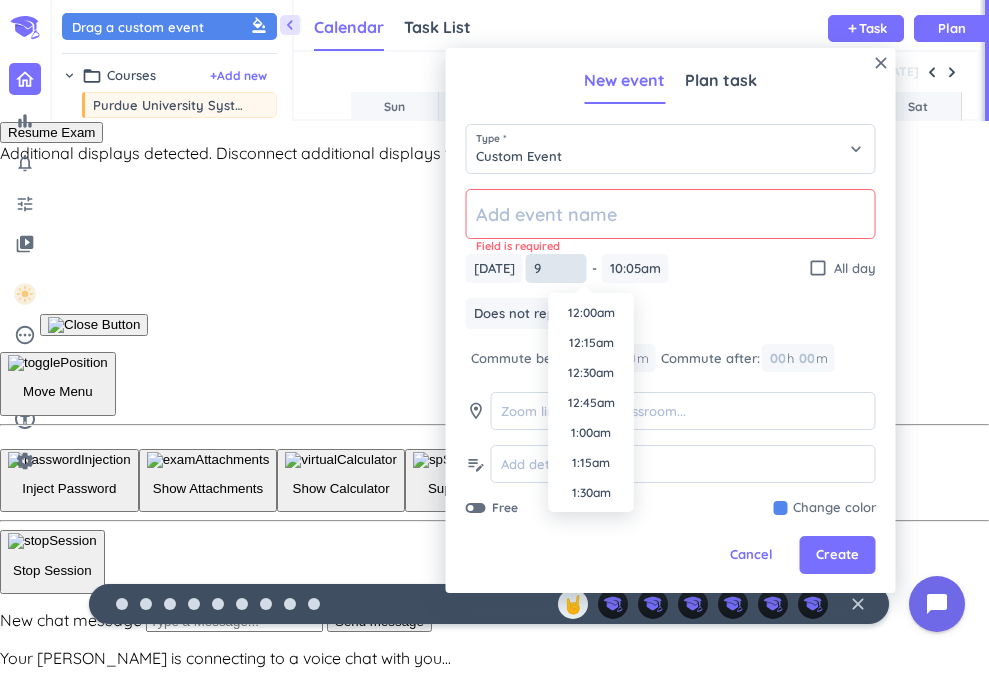 scroll, scrollTop: 2430, scrollLeft: 0, axis: vertical 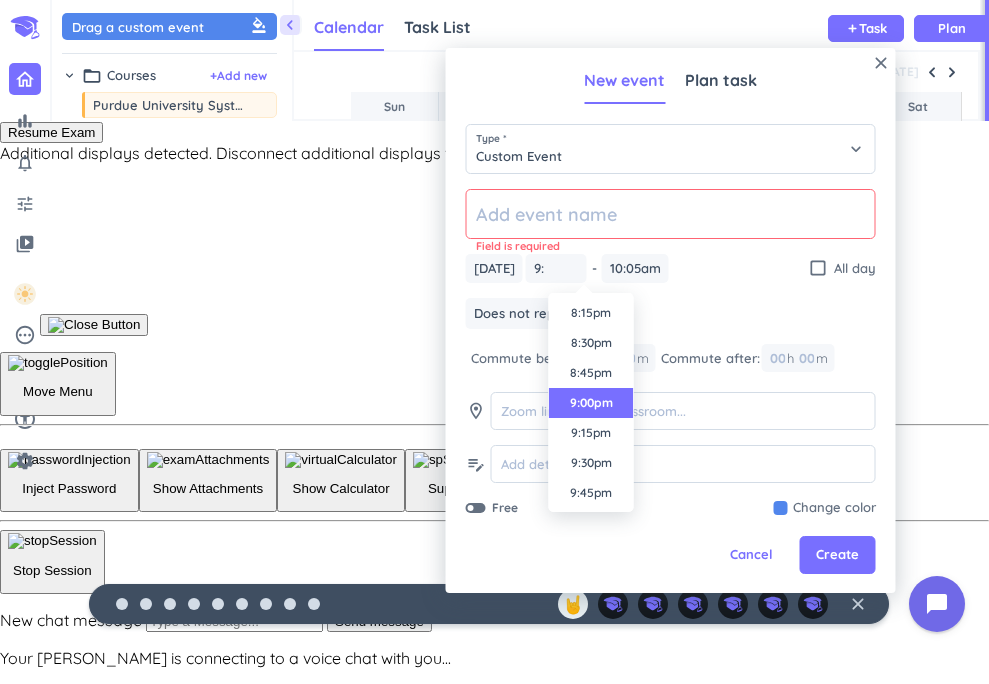 type on "9:00pm" 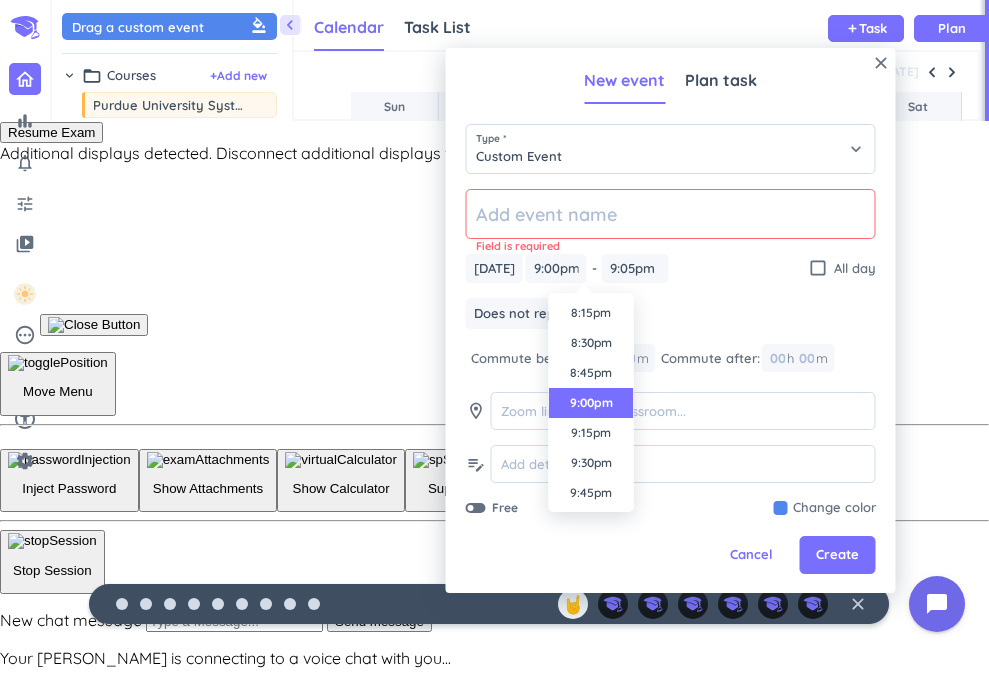 click on "close New event Plan task Type * Custom Event keyboard_arrow_down Field is required [DATE] [DATE]   9:05am 9:00pm - 10:05am 9:05pm check_box_outline_blank All day Does not repeat keyboard_arrow_down Commute before: 00 h 00 m Commute after: 00 h 00 m room edit_note Free Change color Cancel Create Time 12:00am 12:15am 12:30am 12:45am 1:00am 1:15am 1:30am 1:45am 2:00am 2:15am 2:30am 2:45am 3:00am 3:15am 3:30am 3:45am 4:00am 4:15am 4:30am 4:45am 5:00am 5:15am 5:30am 5:45am 6:00am 6:15am 6:30am 6:45am 7:00am 7:15am 7:30am 7:45am 8:00am 8:15am 8:30am 8:45am 9:00am 9:15am 9:30am 9:45am 10:00am 10:15am 10:30am 10:45am 11:00am 11:15am 11:30am 11:45am 12:00pm 12:15pm 12:30pm 12:45pm 1:00pm 1:15pm 1:30pm 1:45pm 2:00pm 2:15pm 2:30pm 2:45pm 3:00pm 3:15pm 3:30pm 3:45pm 4:00pm 4:15pm 4:30pm 4:45pm 5:00pm 5:15pm 5:30pm 5:45pm 6:00pm 6:15pm 6:30pm 6:45pm 7:00pm 7:15pm 7:30pm 7:45pm 8:00pm 8:15pm 8:30pm 8:45pm 9:00pm 9:15pm 9:30pm 9:45pm 10:00pm 10:15pm 10:30pm 10:45pm 11:00pm 11:15pm 11:30pm 11:45pm" at bounding box center (671, 320) 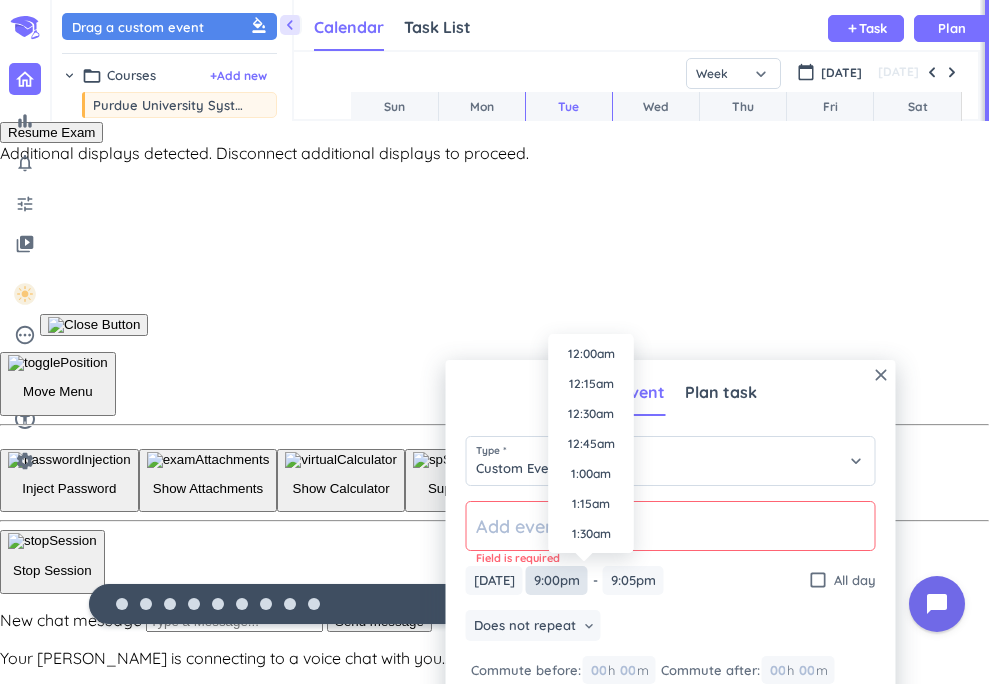 click on "9:00pm" at bounding box center [557, 580] 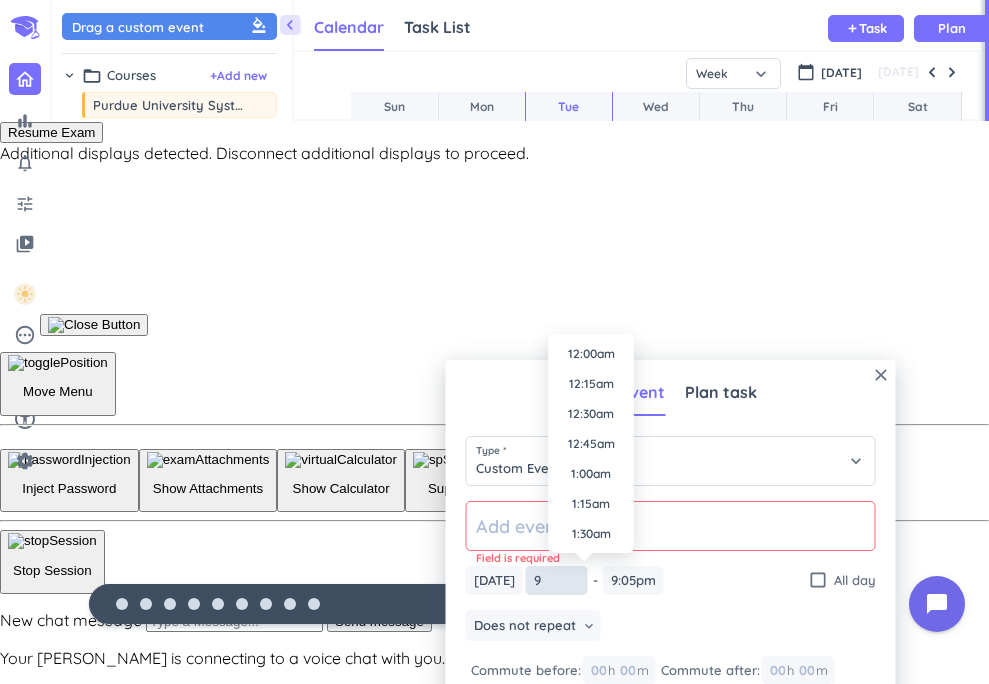 scroll, scrollTop: 2430, scrollLeft: 0, axis: vertical 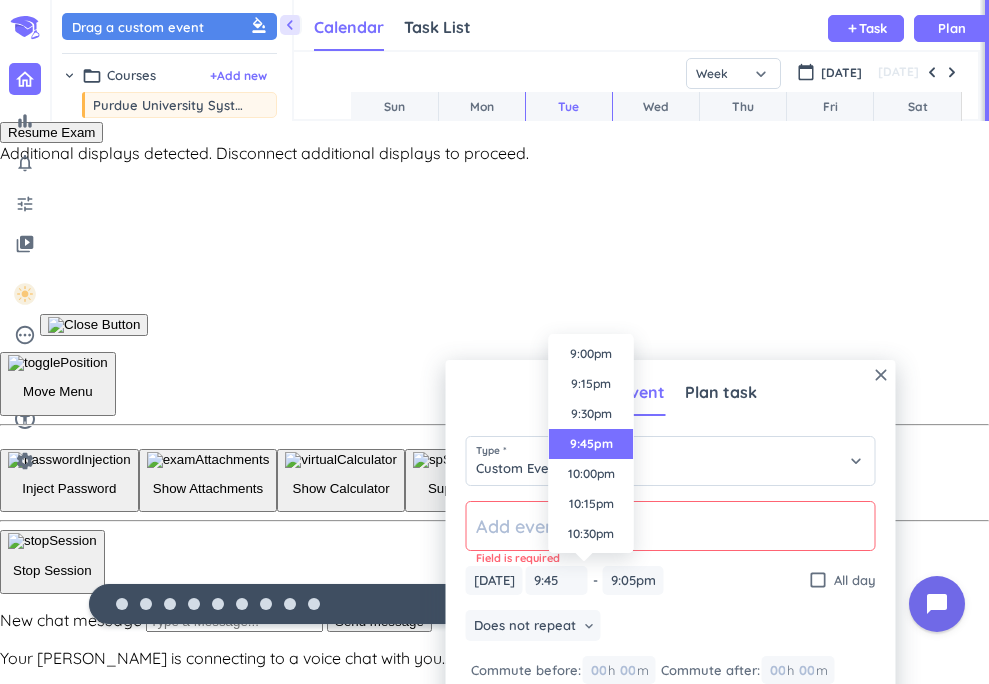 click on "9:45pm" at bounding box center (591, 444) 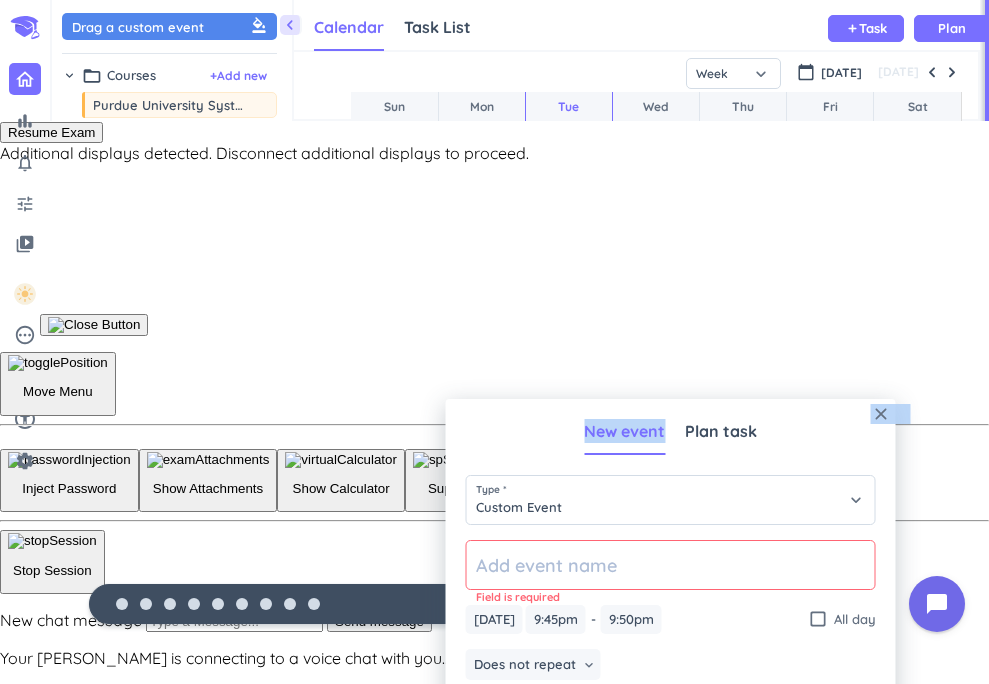 drag, startPoint x: 791, startPoint y: 413, endPoint x: 746, endPoint y: 205, distance: 212.81212 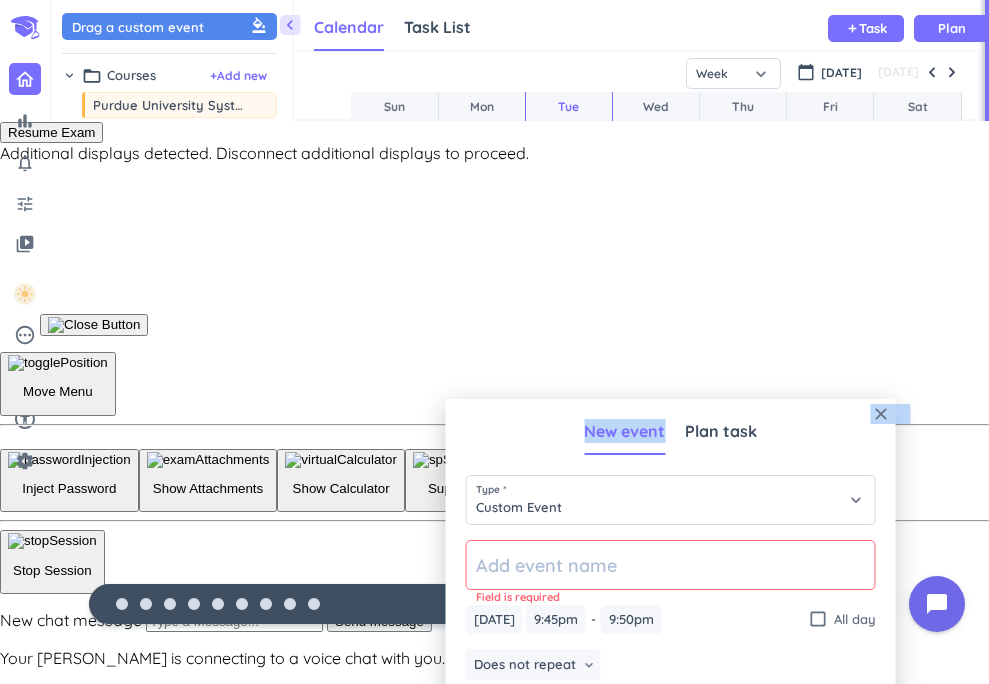 click on "bar_chart notifications_none tune video_library pending help_outline settings 0 / 9 🤘 close 👋 chevron_left Drag a custom event format_color_fill chevron_right folder_open Courses   +  Add new drag_indicator Purdue University System more_horiz drag_indicator [URL][DOMAIN_NAME] (Purdue Civics Knowledge Test) more_horiz drag_indicator [URL][DOMAIN_NAME] (Purdue Civics Knowledge Test) more_horiz drag_indicator Summer 2025 HONR 19903-002 DIS more_horiz drag_indicator Summer 2025 SOC 10000-009 LEC more_horiz chevron_right folder_open Activities   +  Add new drag_indicator Morning Routine more_horiz drag_indicator Lunch more_horiz drag_indicator Workout more_horiz drag_indicator Power Nap more_horiz drag_indicator Dinner more_horiz drag_indicator Me Time more_horiz drag_indicator Bedtime Routine more_horiz link Connected Calendars add_circle Calendar Task List Calendar keyboard_arrow_down add Task Plan 2   Tasks   Due 4   Tasks   Due 1   Task   Due 2   Tasks   Due 3" at bounding box center [494, 60] 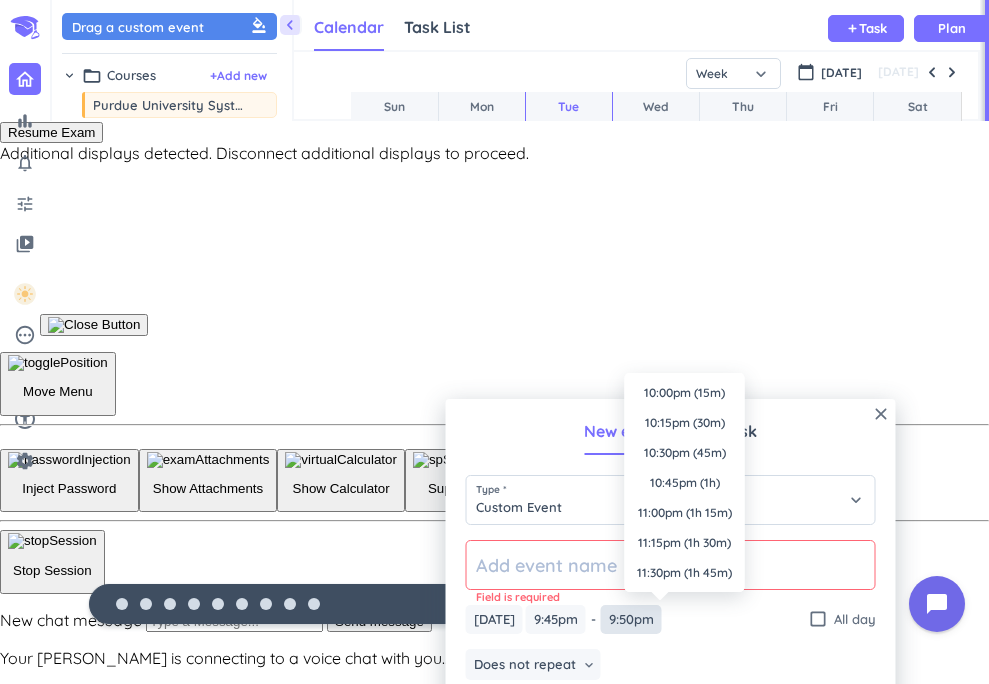 click on "9:50pm" at bounding box center [631, 619] 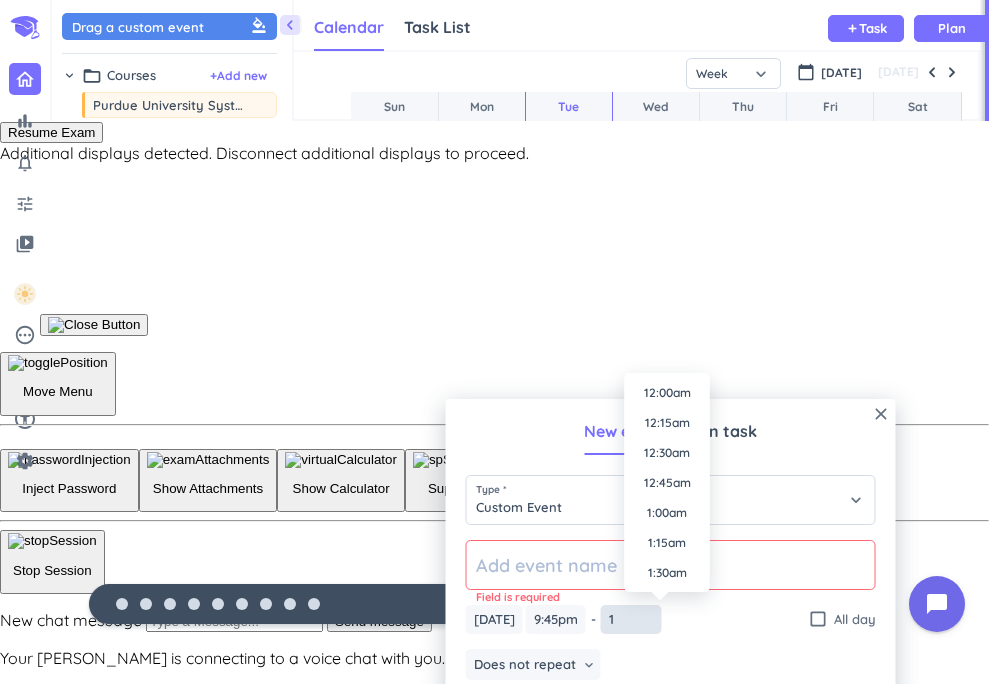 scroll, scrollTop: 1470, scrollLeft: 0, axis: vertical 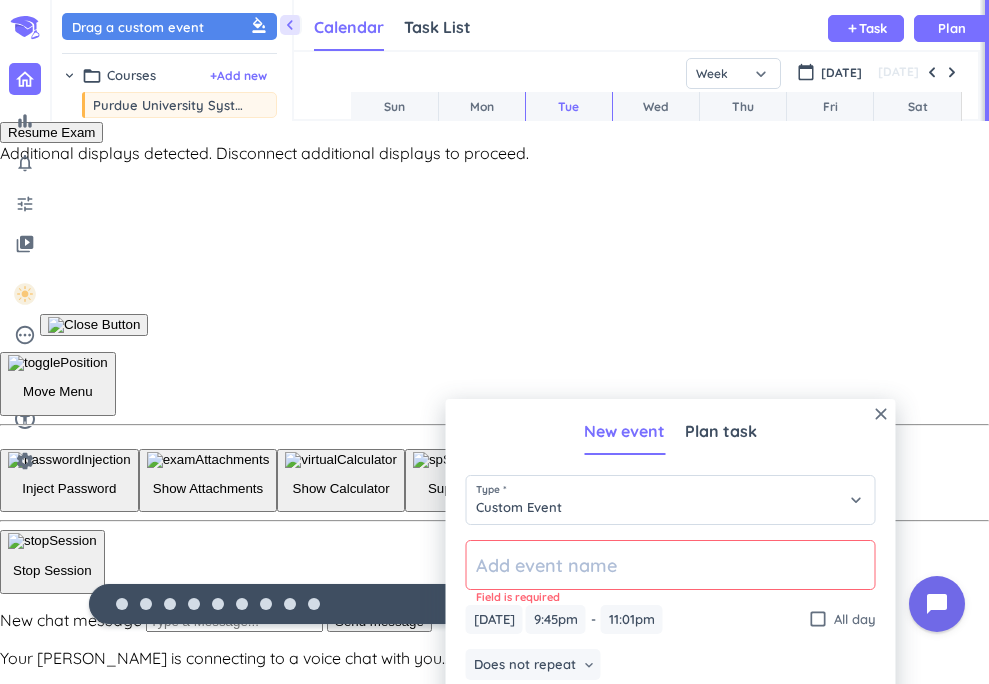 click on "[DATE] [DATE]   9:45pm 9:45pm - 11:01pm 11:01pm check_box_outline_blank All day" at bounding box center (671, 619) 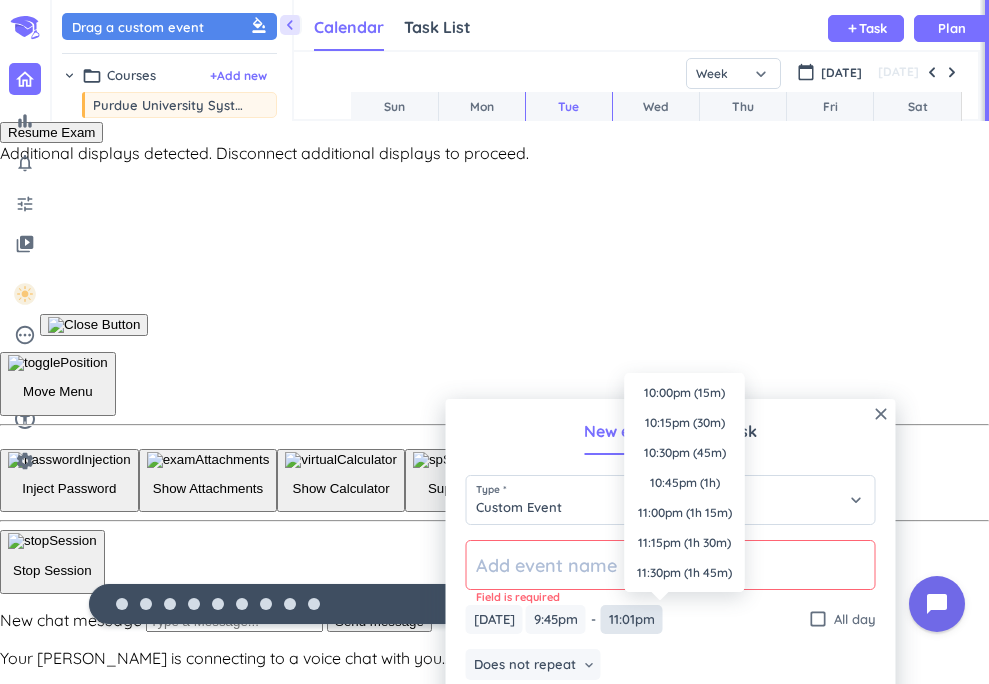 click on "11:01pm" at bounding box center [632, 619] 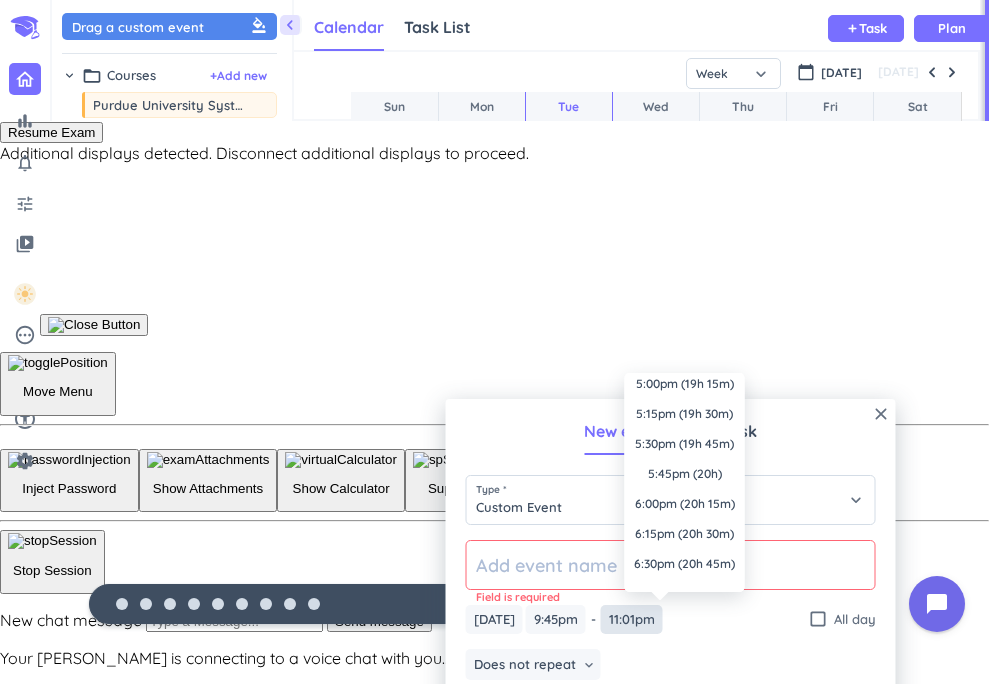 scroll, scrollTop: 2288, scrollLeft: 0, axis: vertical 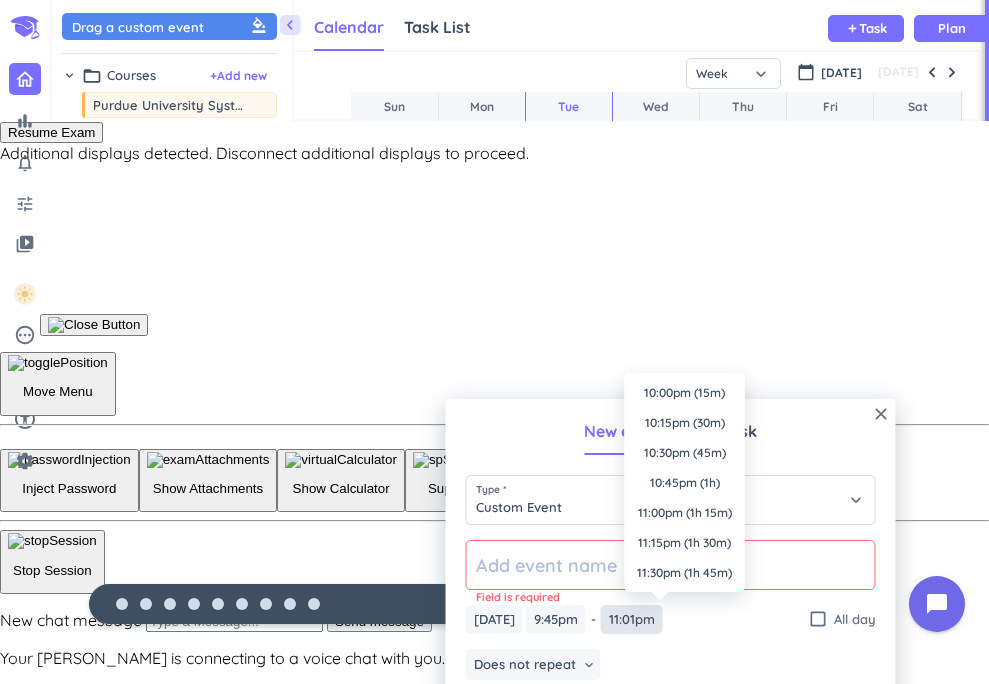 click on "11:01pm" at bounding box center [632, 619] 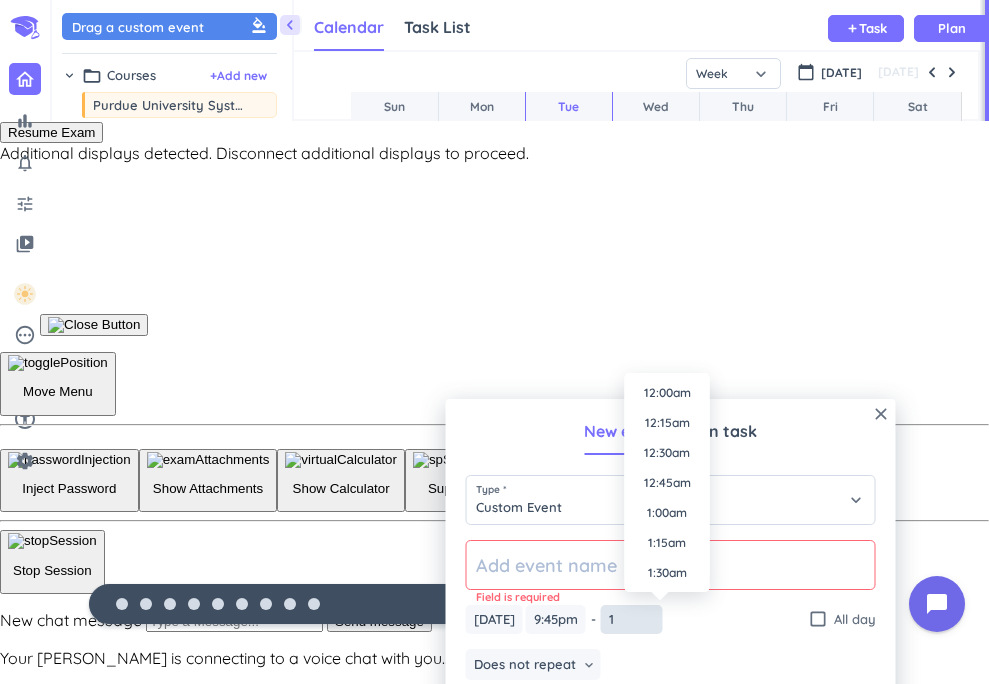 scroll, scrollTop: 1470, scrollLeft: 0, axis: vertical 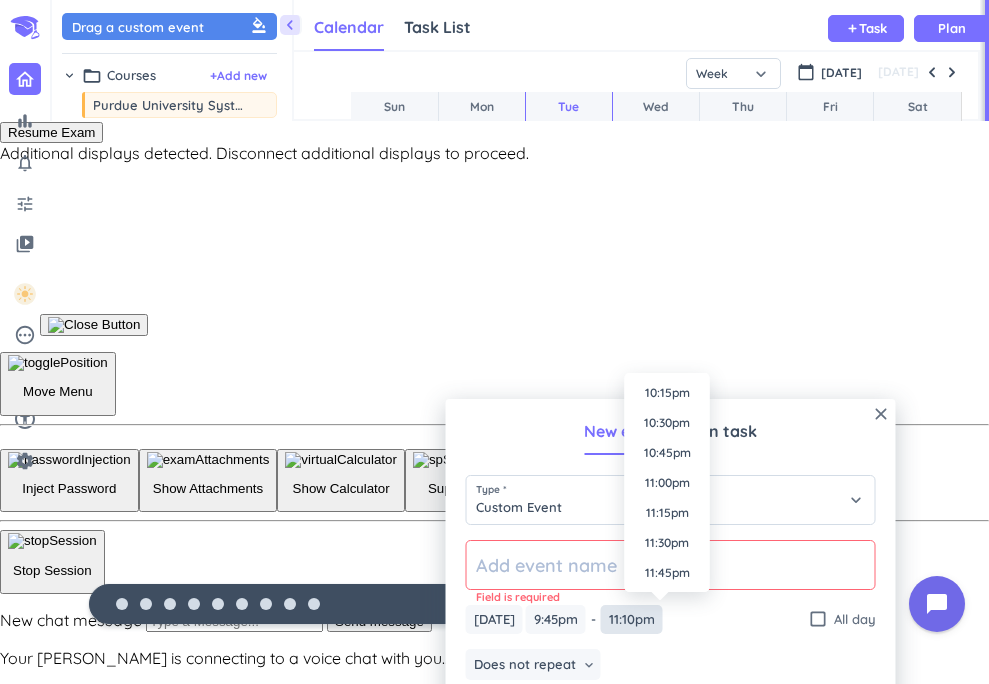 type on "11:10pm" 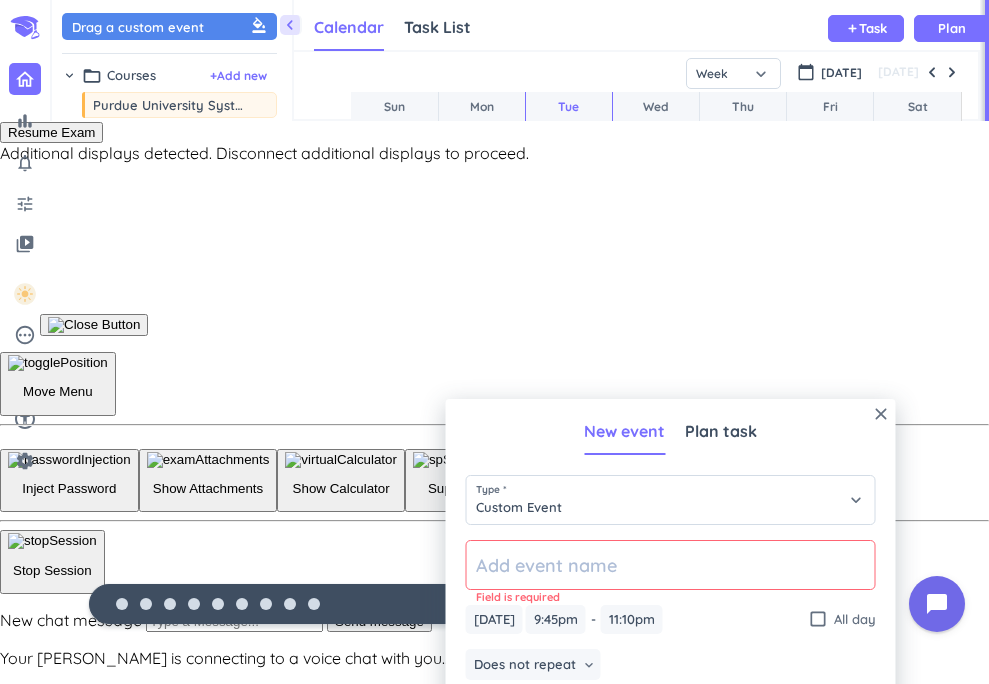 click on "Field is required" 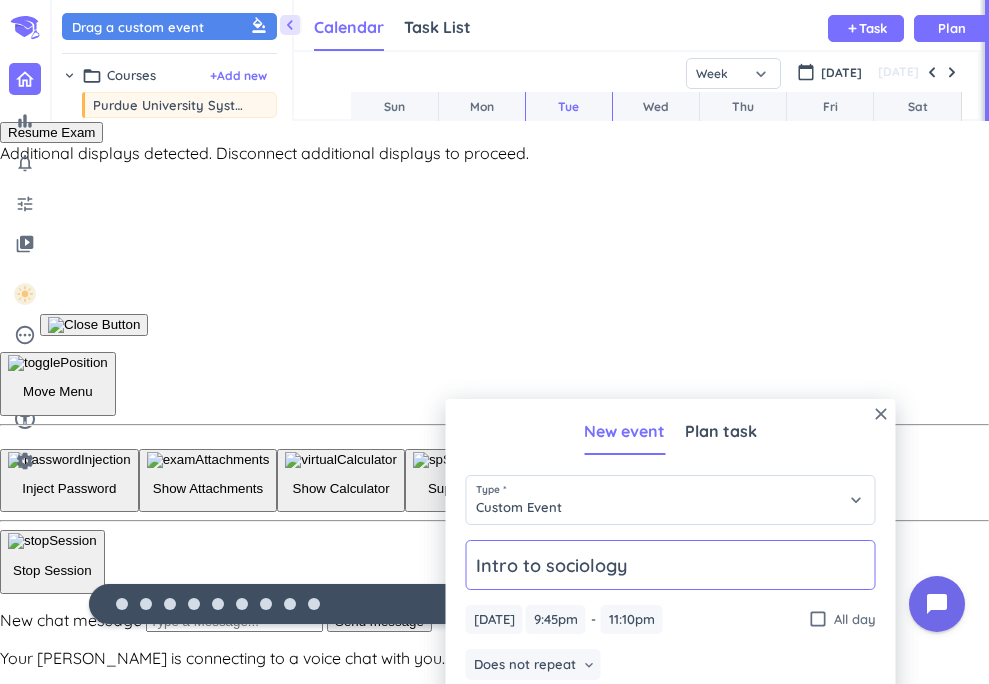 type on "Intro to sociology" 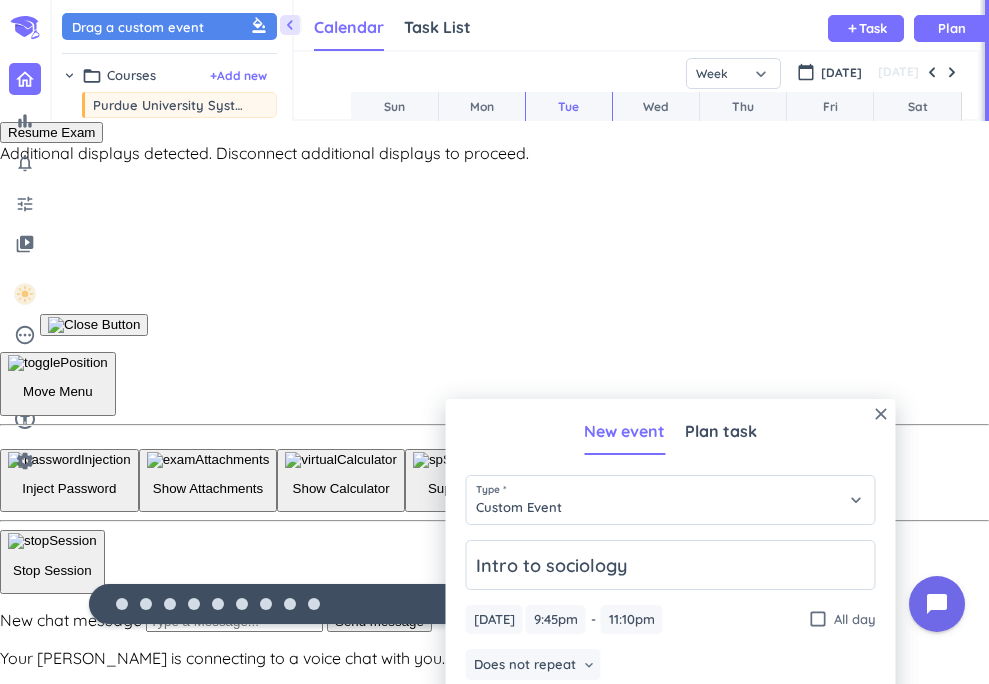 drag, startPoint x: 529, startPoint y: 432, endPoint x: 534, endPoint y: 377, distance: 55.226807 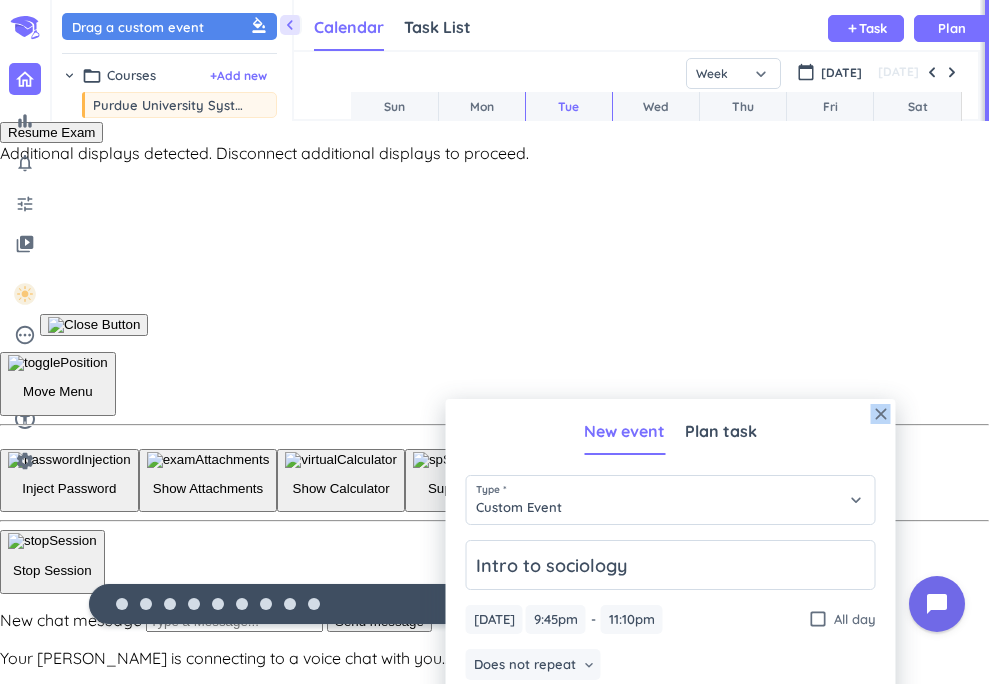 drag, startPoint x: 527, startPoint y: 411, endPoint x: 550, endPoint y: 378, distance: 40.22437 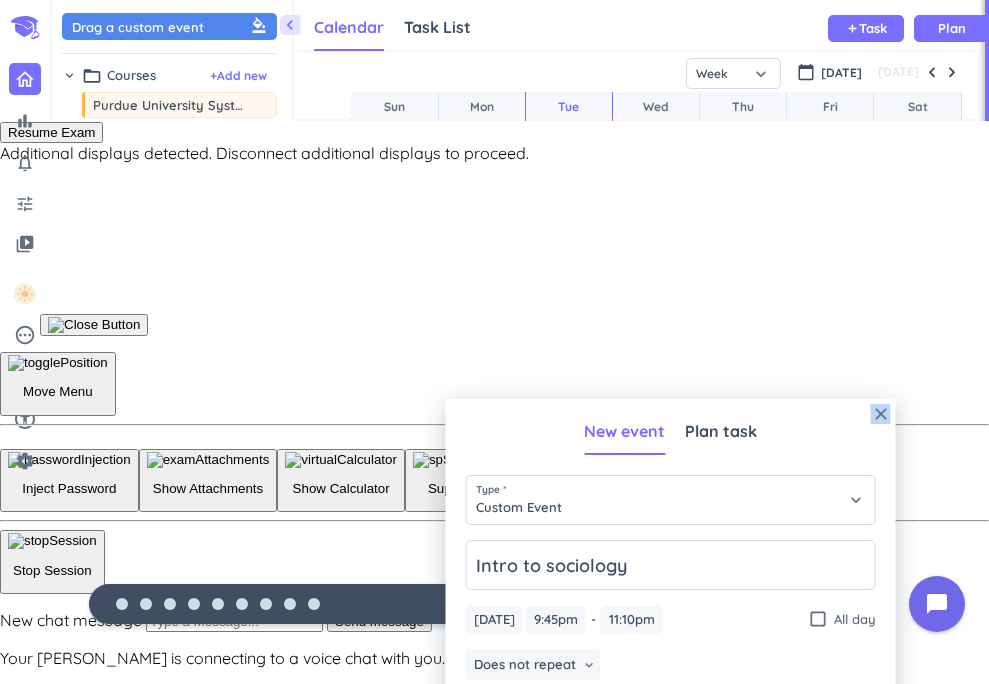 click on "bar_chart notifications_none tune video_library pending help_outline settings 0 / 9 🤘 close 👋 chevron_left Drag a custom event format_color_fill chevron_right folder_open Courses   +  Add new drag_indicator Purdue University System more_horiz drag_indicator [URL][DOMAIN_NAME] (Purdue Civics Knowledge Test) more_horiz drag_indicator [URL][DOMAIN_NAME] (Purdue Civics Knowledge Test) more_horiz drag_indicator Summer 2025 HONR 19903-002 DIS more_horiz drag_indicator Summer 2025 SOC 10000-009 LEC more_horiz chevron_right folder_open Activities   +  Add new drag_indicator Morning Routine more_horiz drag_indicator Lunch more_horiz drag_indicator Workout more_horiz drag_indicator Power Nap more_horiz drag_indicator Dinner more_horiz drag_indicator Me Time more_horiz drag_indicator Bedtime Routine more_horiz link Connected Calendars add_circle Calendar Task List Calendar keyboard_arrow_down add Task Plan 2   Tasks   Due 4   Tasks   Due 1   Task   Due 2   Tasks   Due 3" at bounding box center [494, 60] 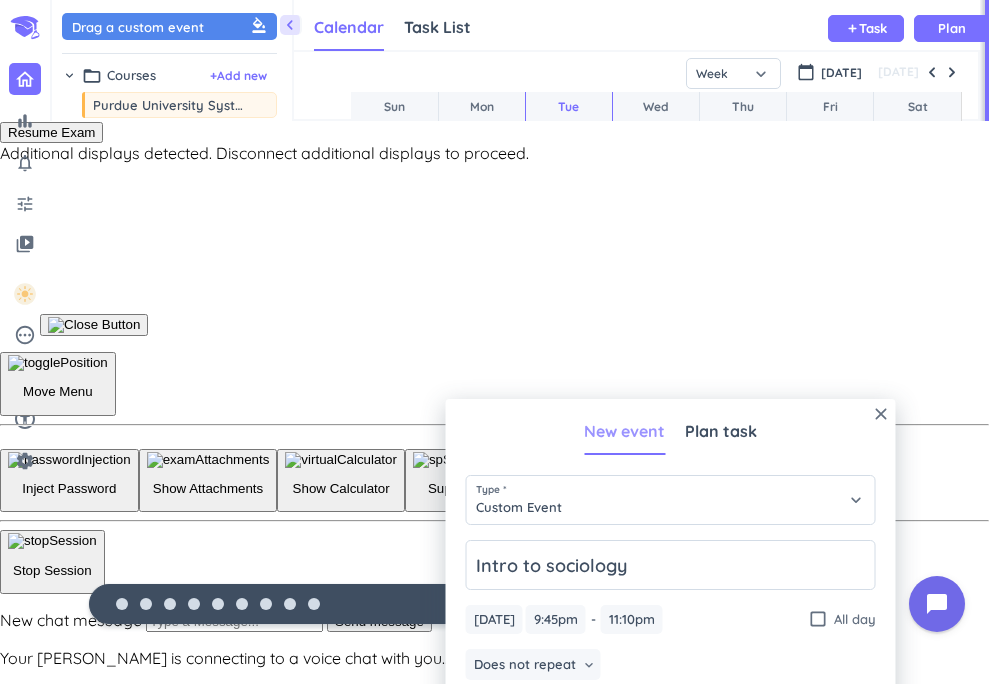 click on "New event" at bounding box center [624, 431] 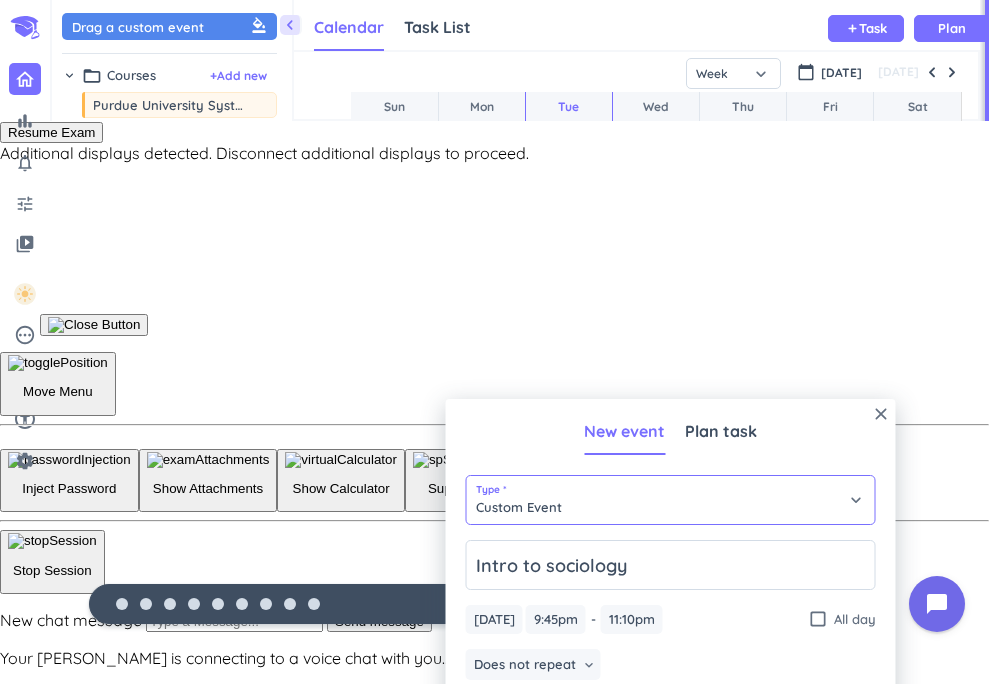 click on "Custom Event" at bounding box center (671, 500) 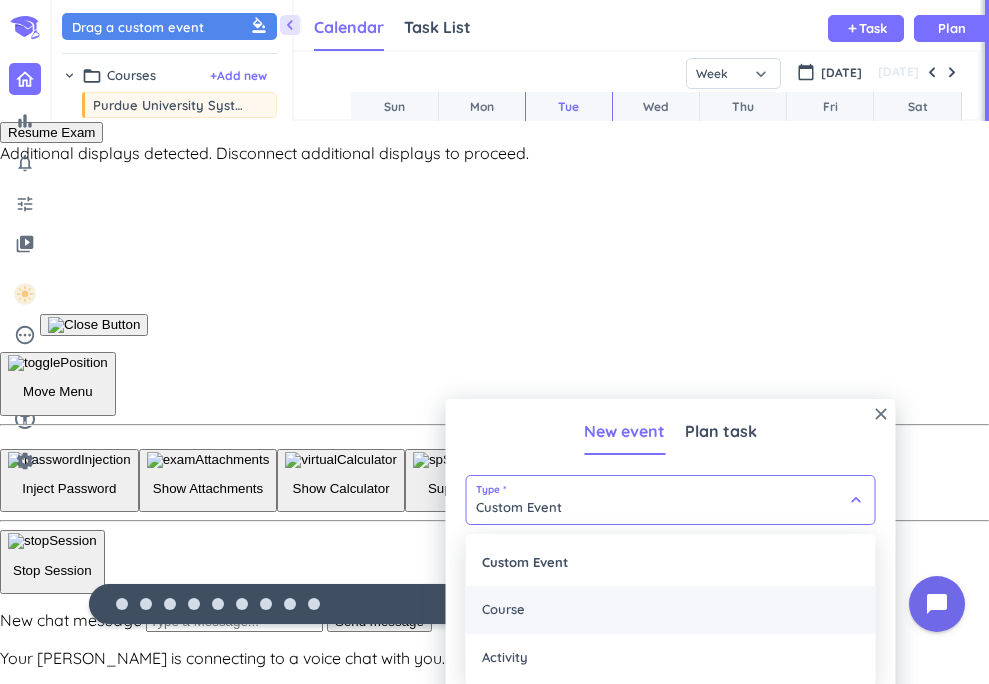 click on "Course" at bounding box center [671, 610] 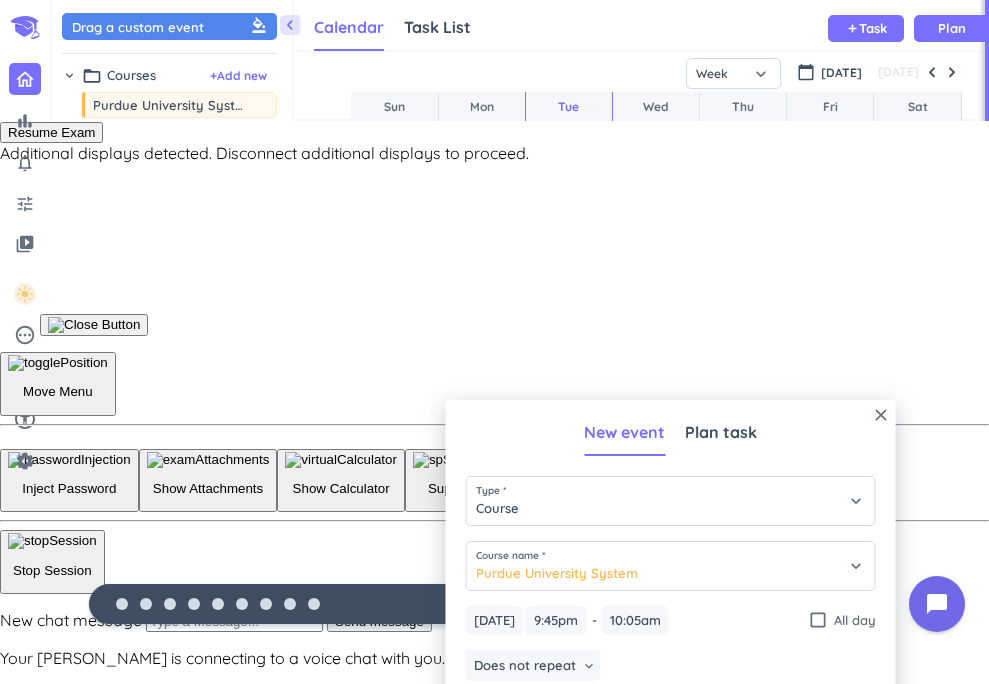 scroll, scrollTop: 260, scrollLeft: 0, axis: vertical 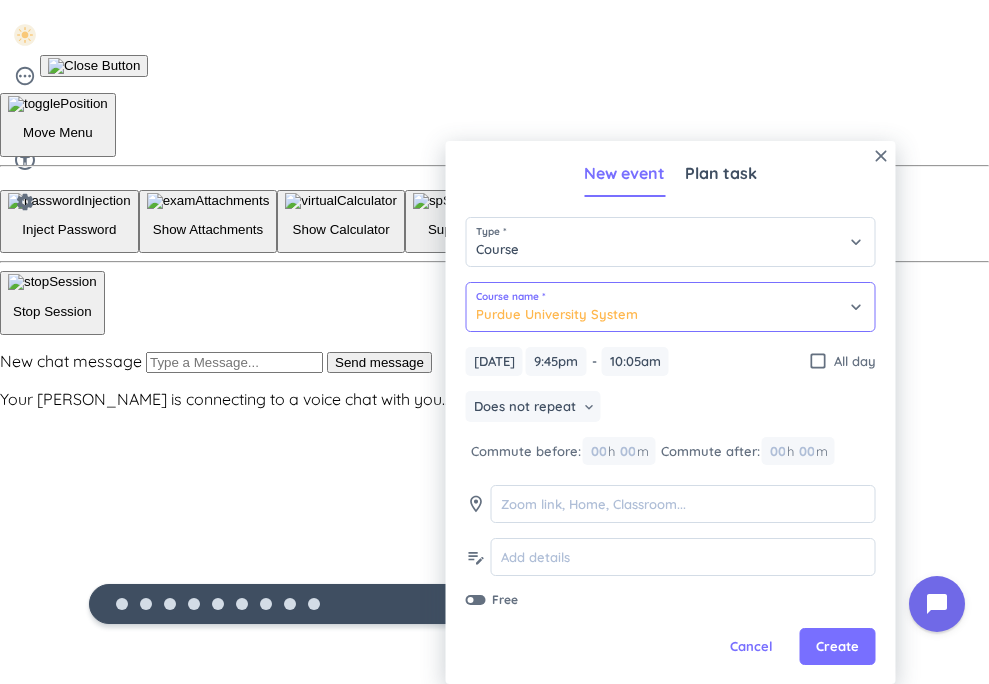 click on "Purdue University System" at bounding box center [671, 307] 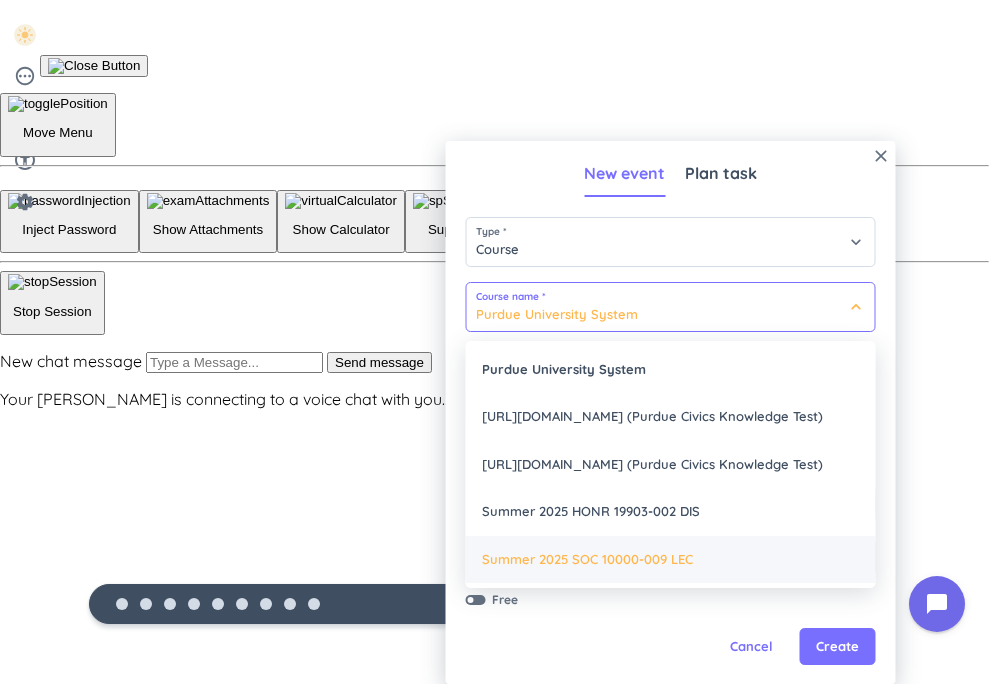 click on "Summer 2025 SOC 10000-009 LEC" at bounding box center [671, 560] 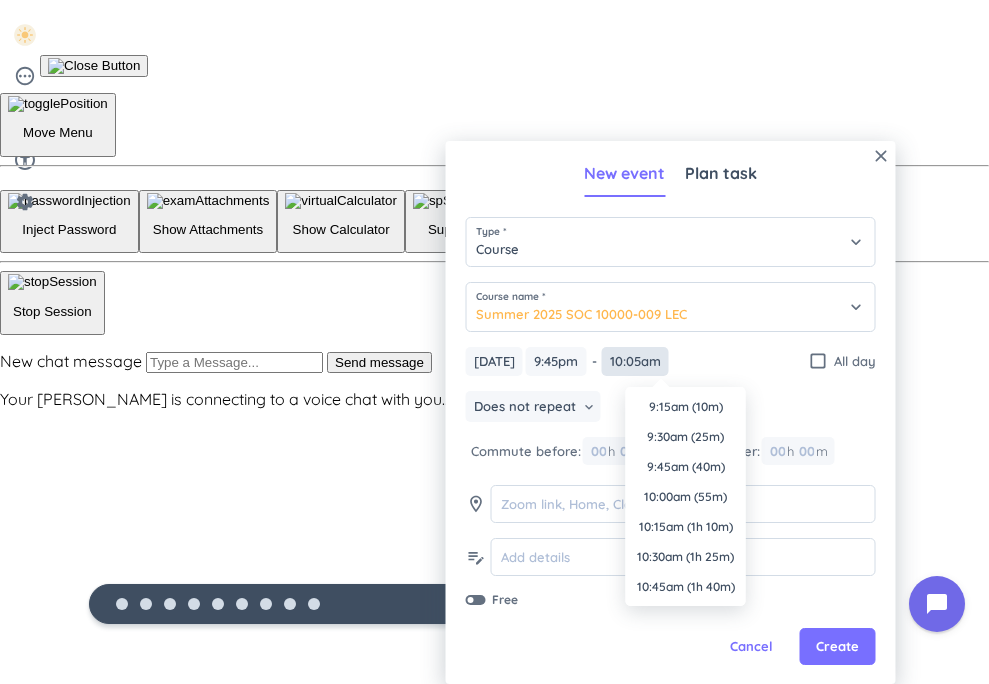 scroll, scrollTop: 1110, scrollLeft: 0, axis: vertical 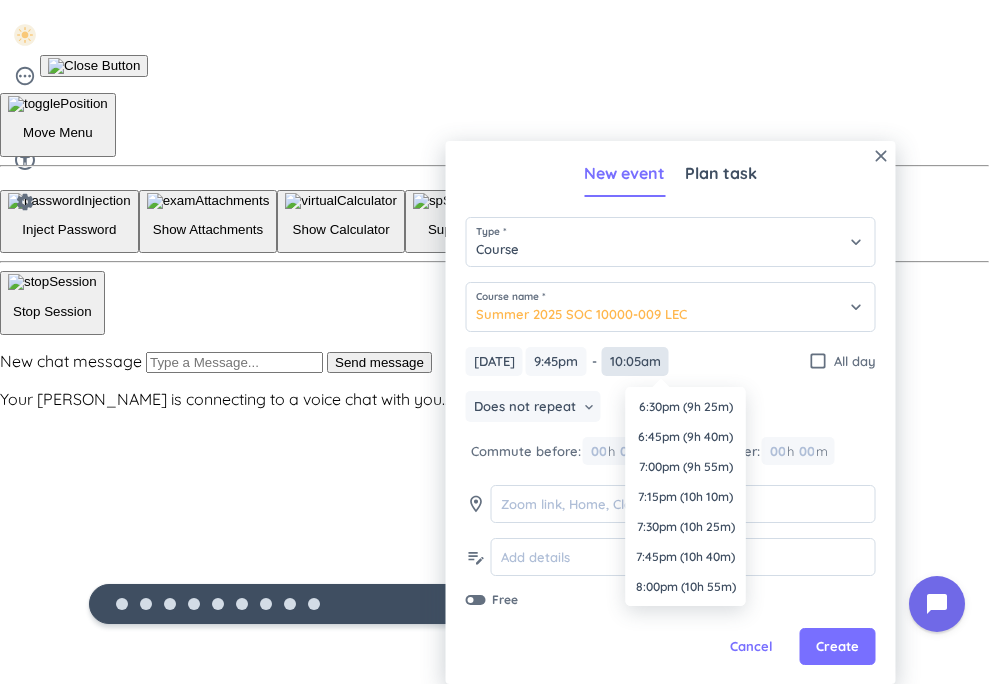 click on "10:05am" at bounding box center (635, 361) 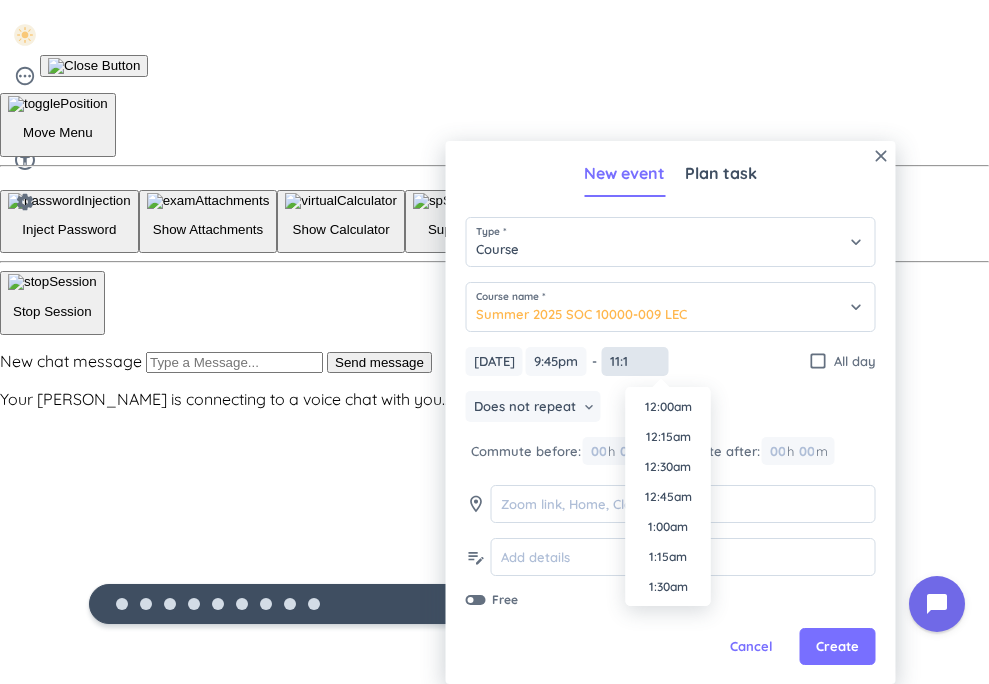 scroll, scrollTop: 2670, scrollLeft: 0, axis: vertical 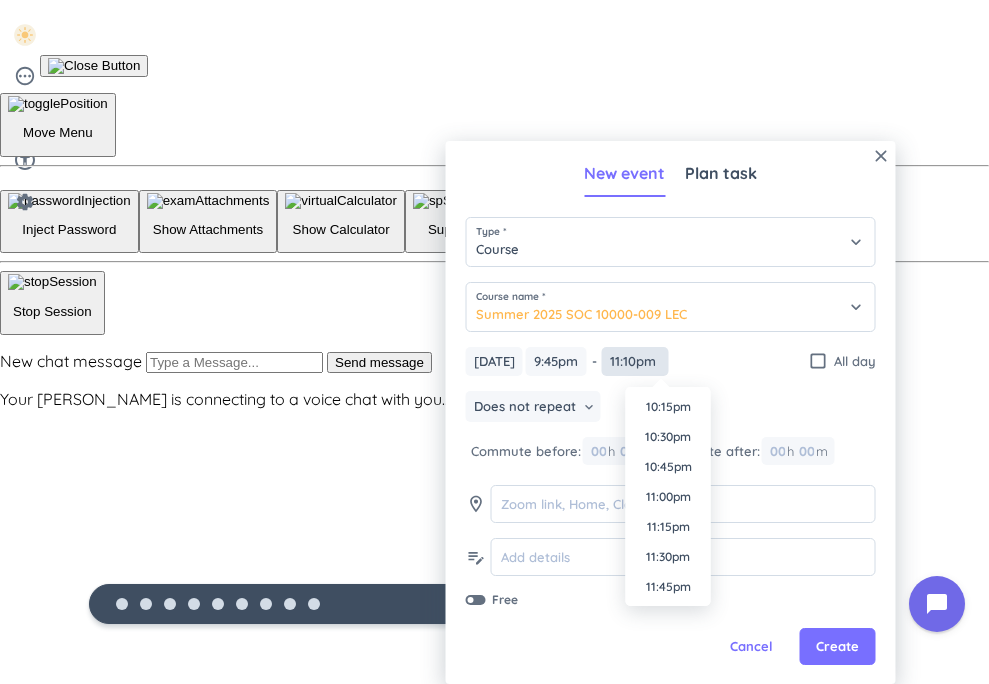 type on "11:10pm" 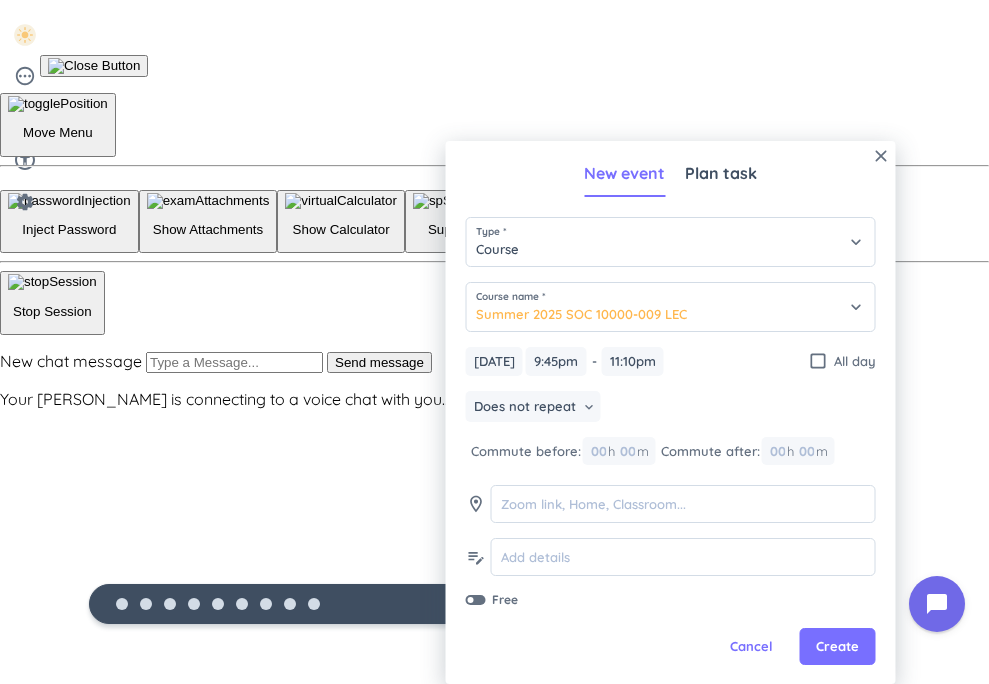 click on "Does not repeat keyboard_arrow_down" at bounding box center [671, 409] 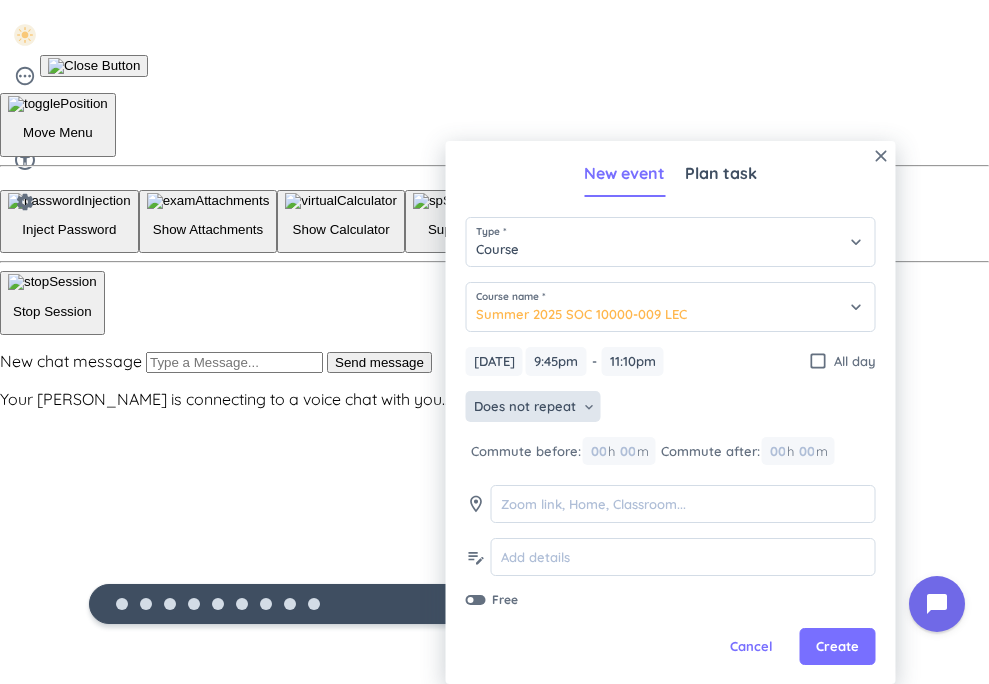 click on "Does not repeat keyboard_arrow_down" at bounding box center [533, 407] 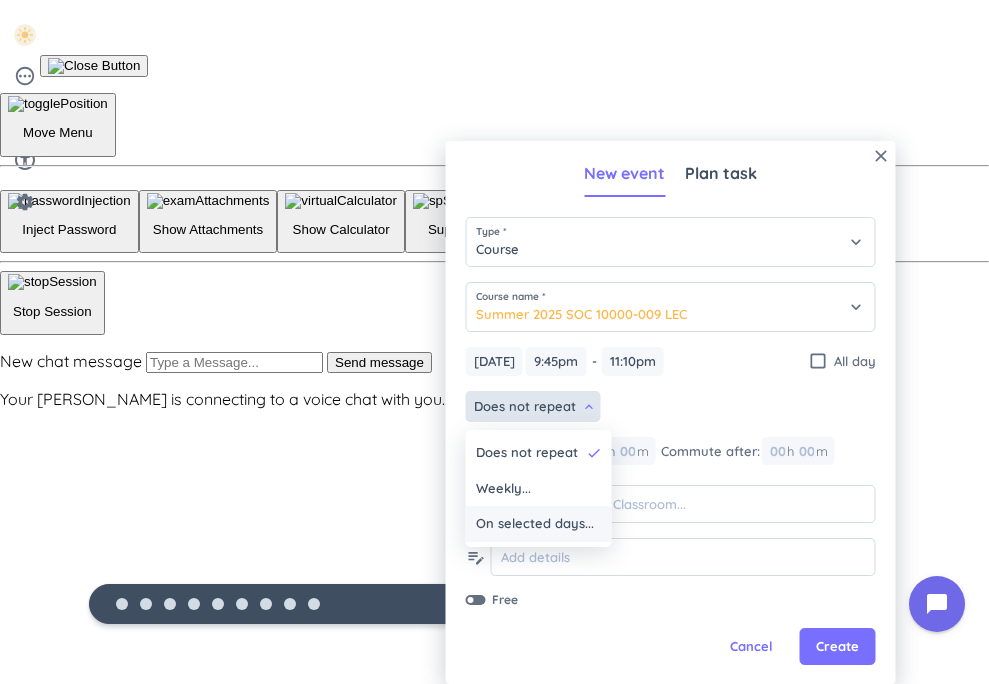 click on "On selected days..." at bounding box center (535, 524) 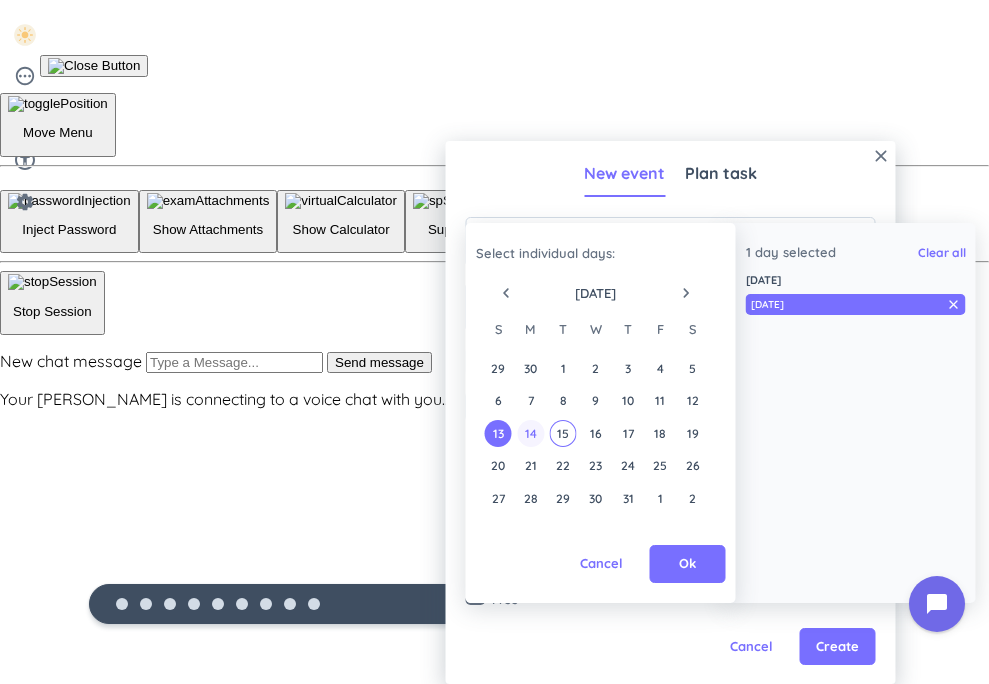 click on "14" at bounding box center [530, 433] 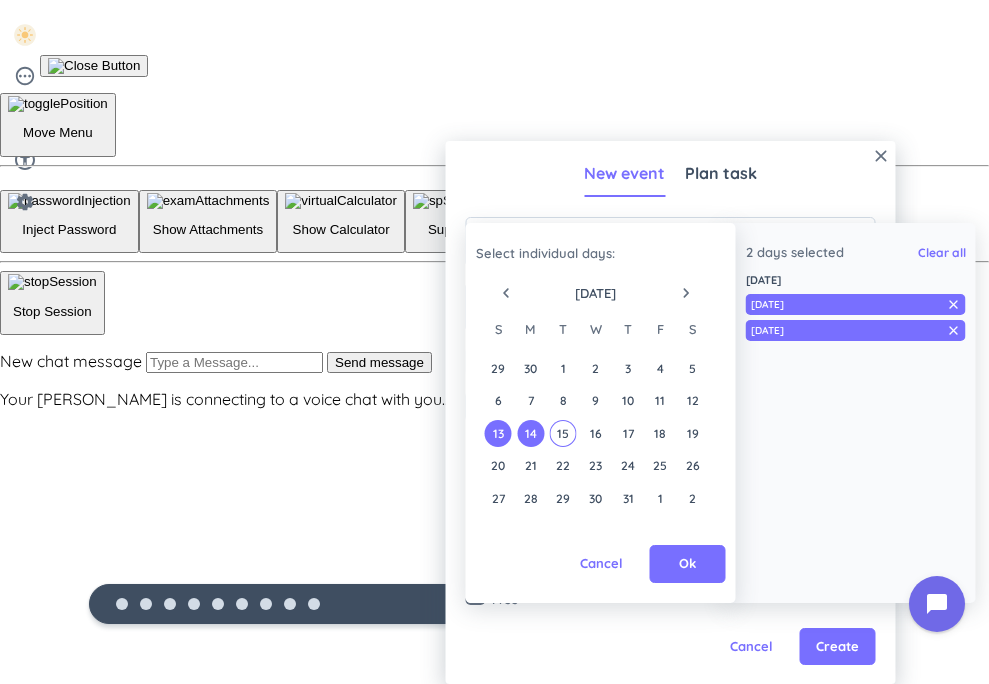 click on "13" at bounding box center [498, 433] 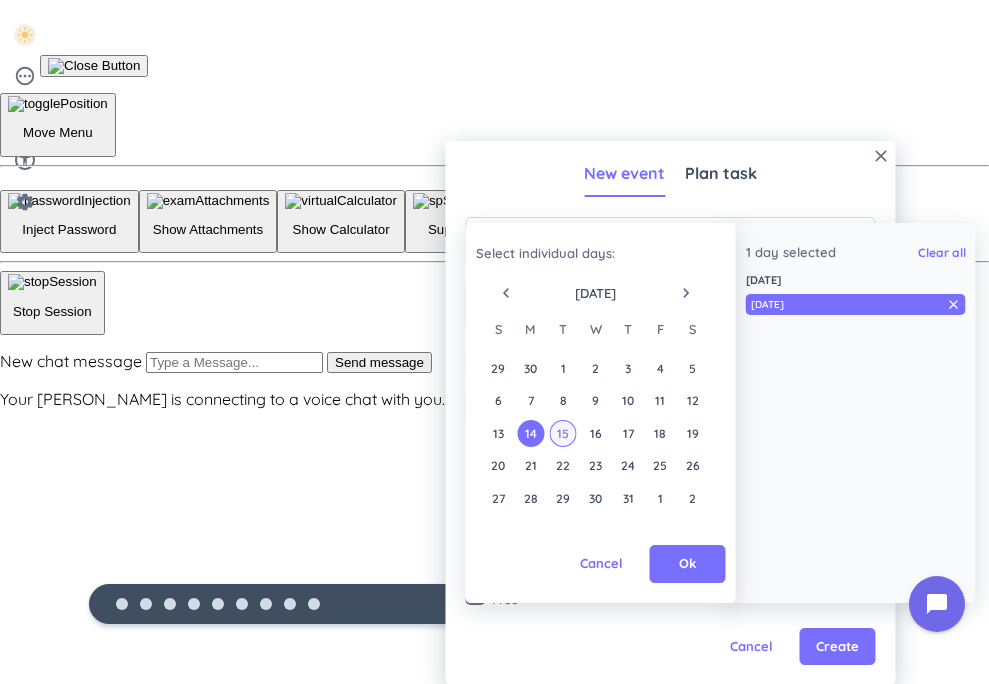 click on "15" at bounding box center [562, 433] 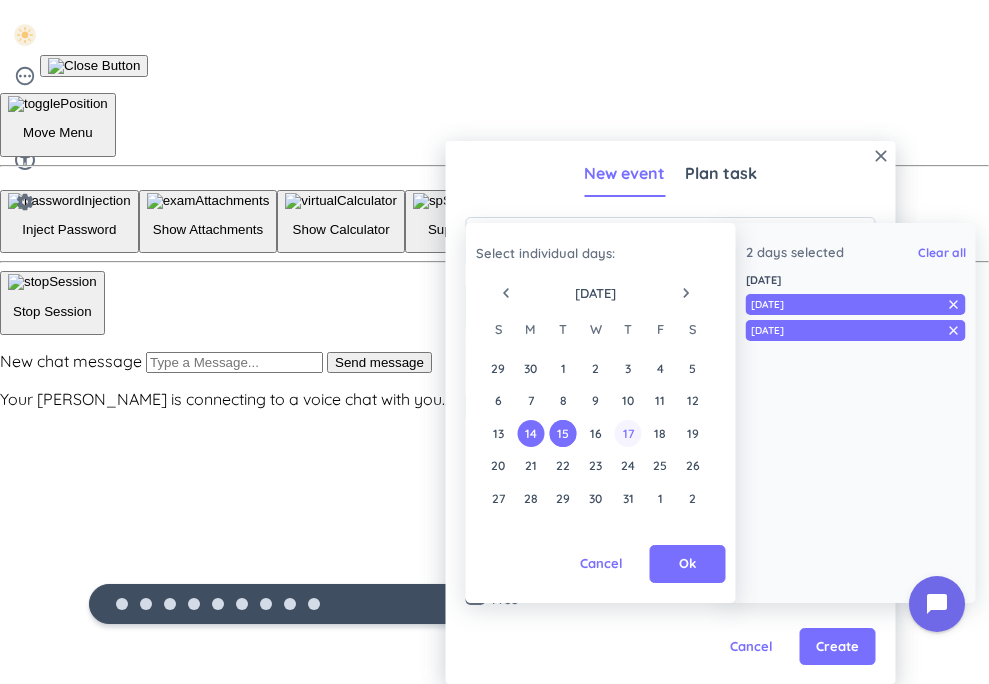 click on "17" at bounding box center [627, 433] 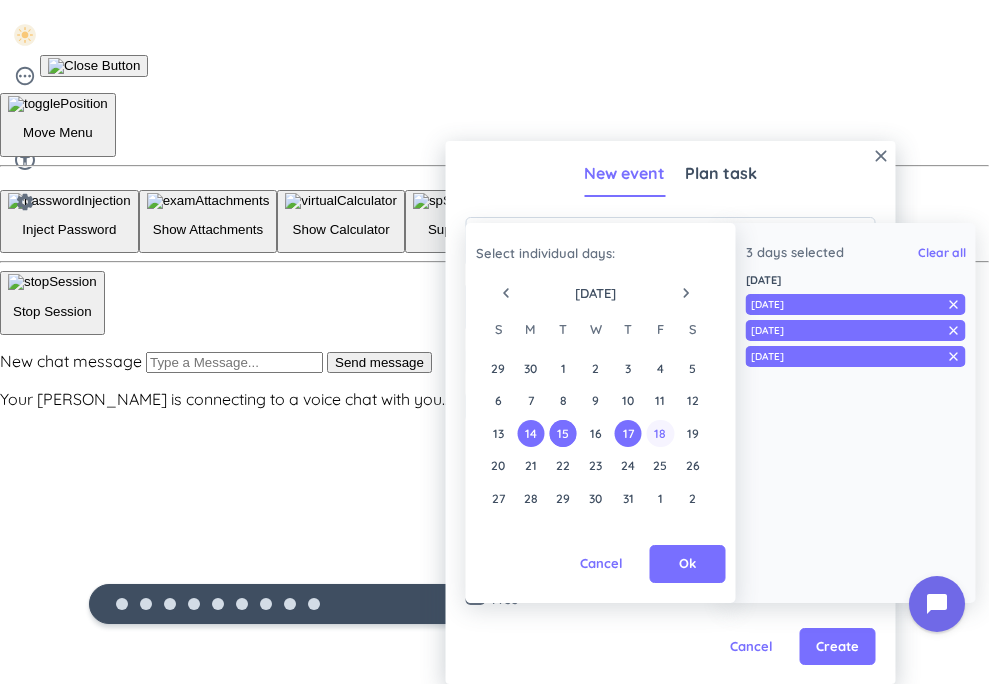 click on "18" at bounding box center (660, 433) 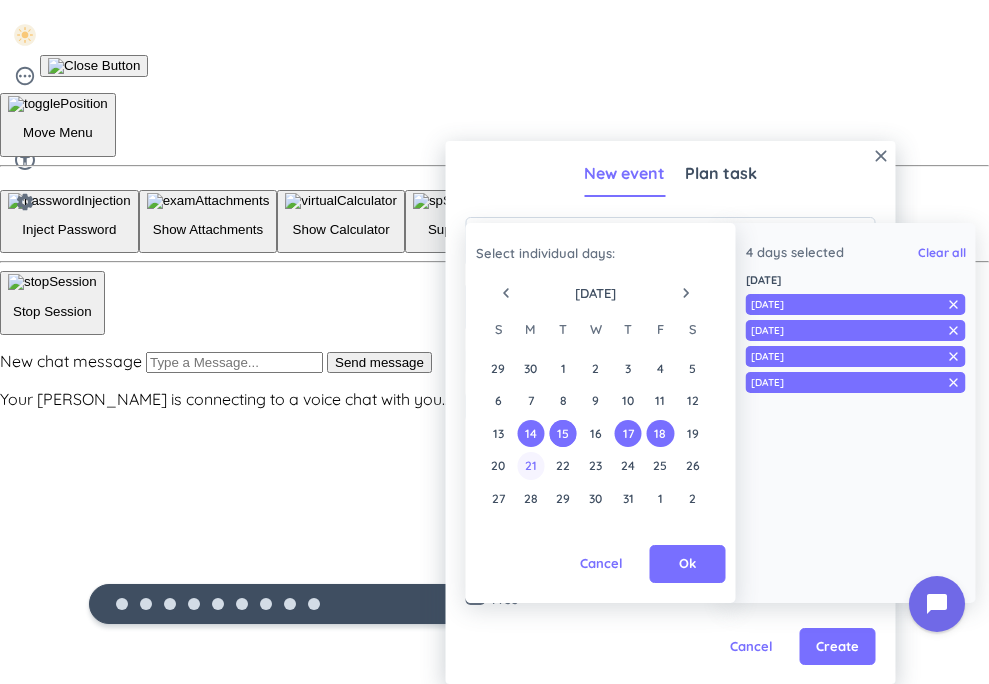 click on "21" at bounding box center [530, 465] 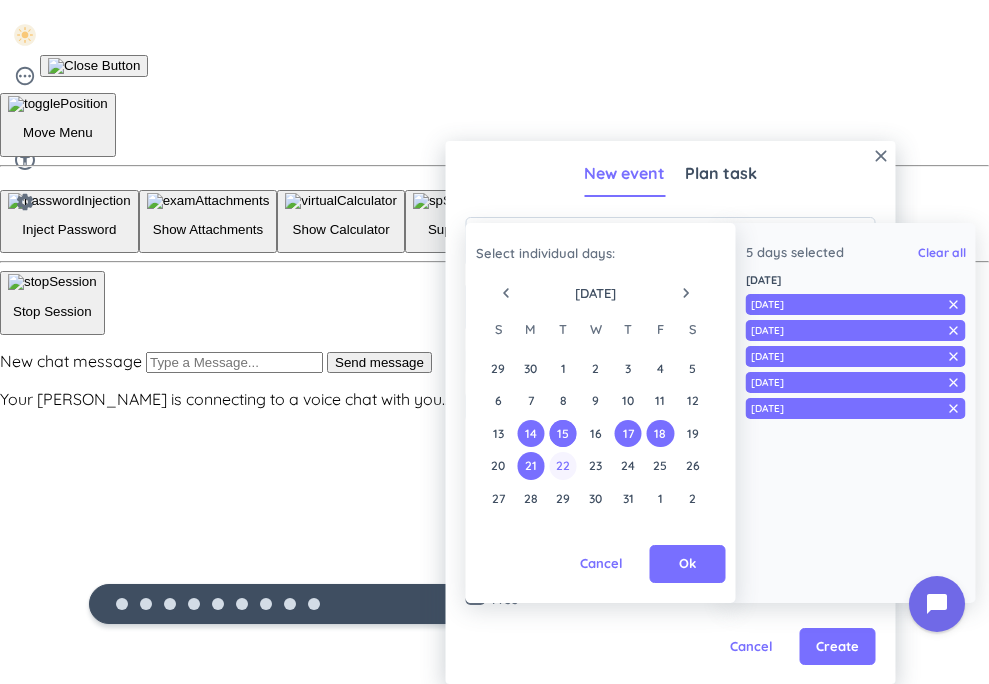 click on "22" at bounding box center [562, 465] 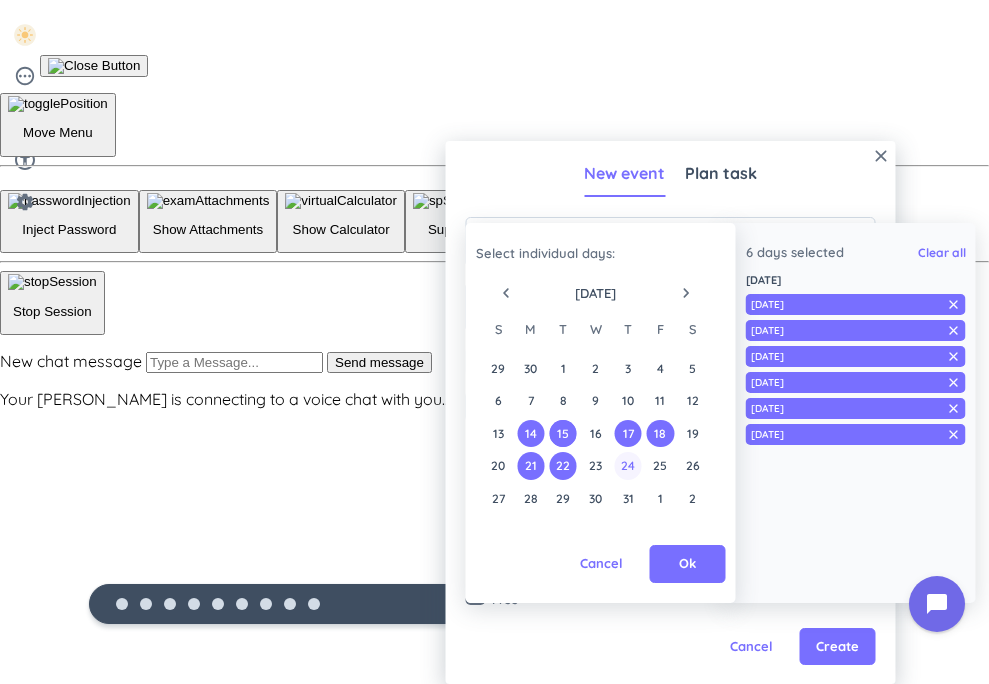 click on "24" at bounding box center [627, 465] 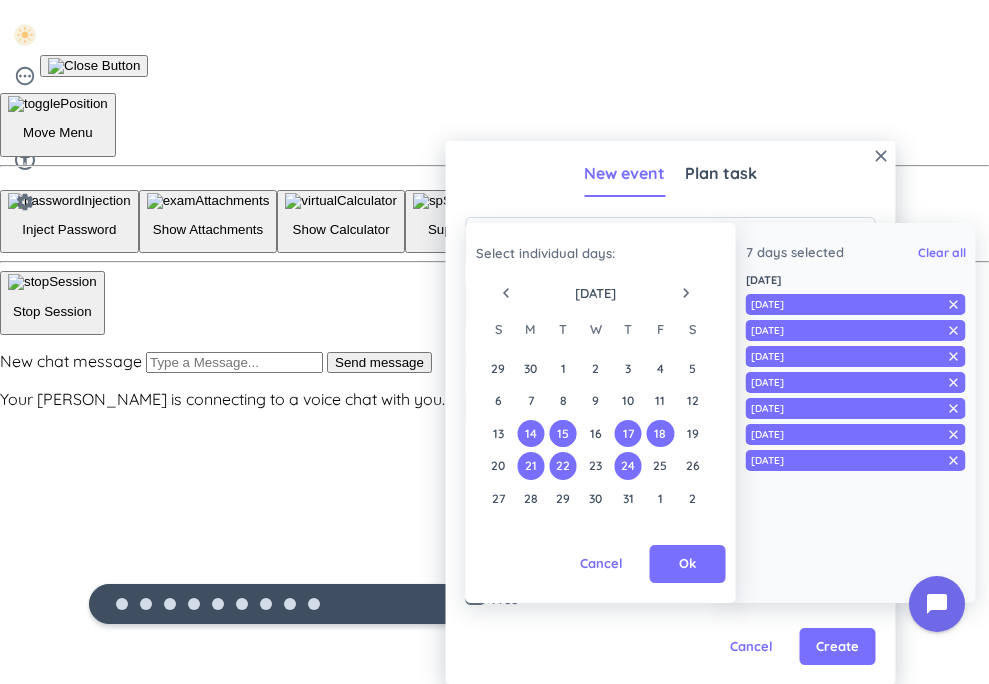 click on "20 21 22 23 24 25 26" at bounding box center (595, 466) 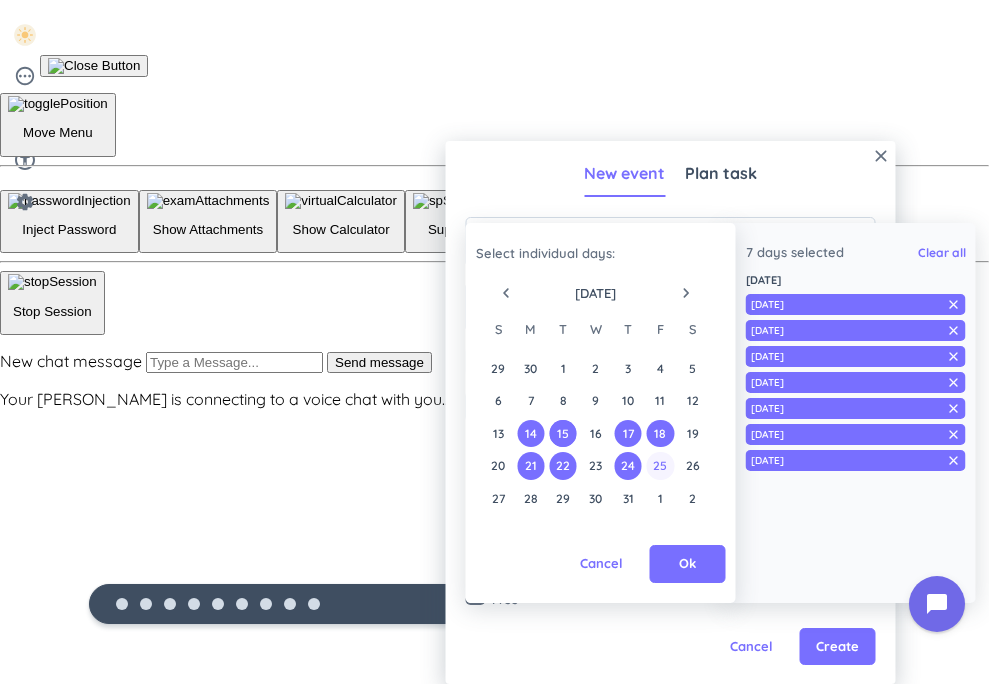 click on "25" at bounding box center (660, 465) 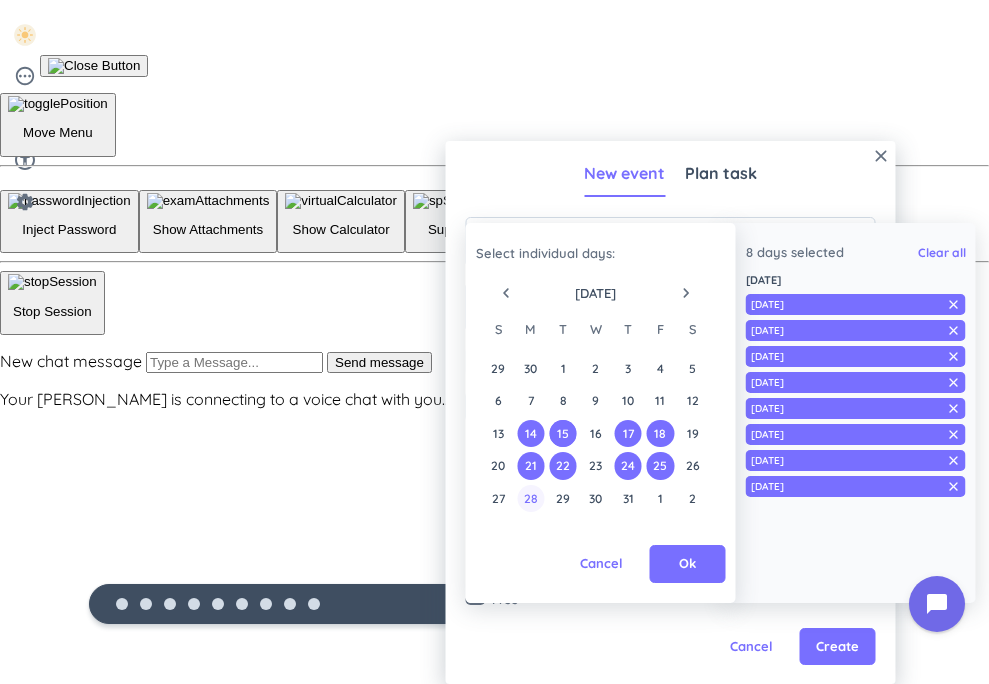click on "28" at bounding box center (530, 498) 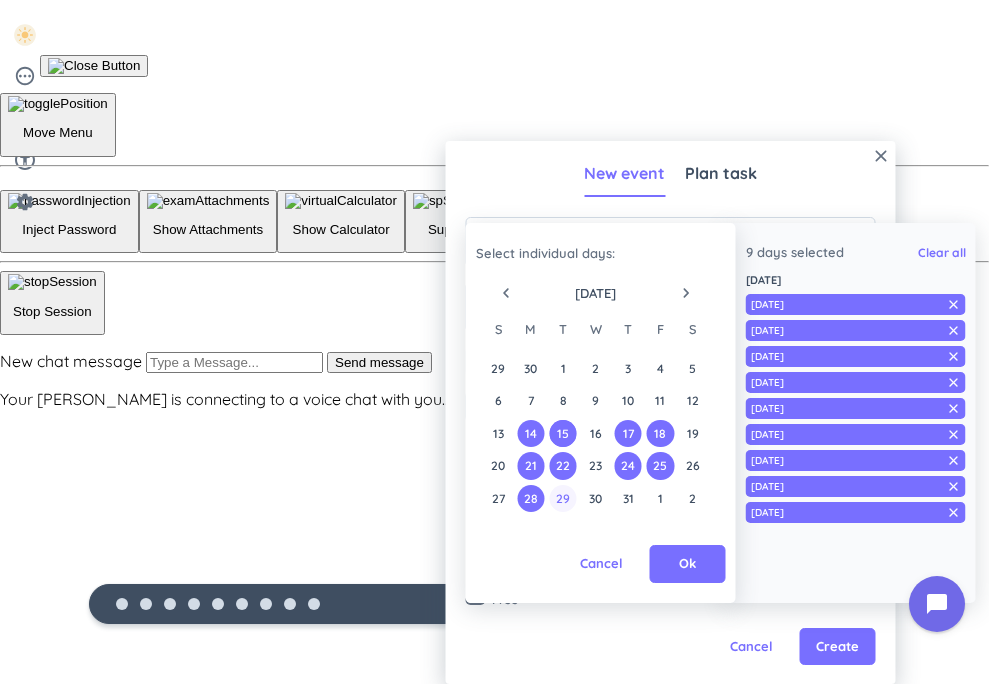 click on "29" at bounding box center (562, 498) 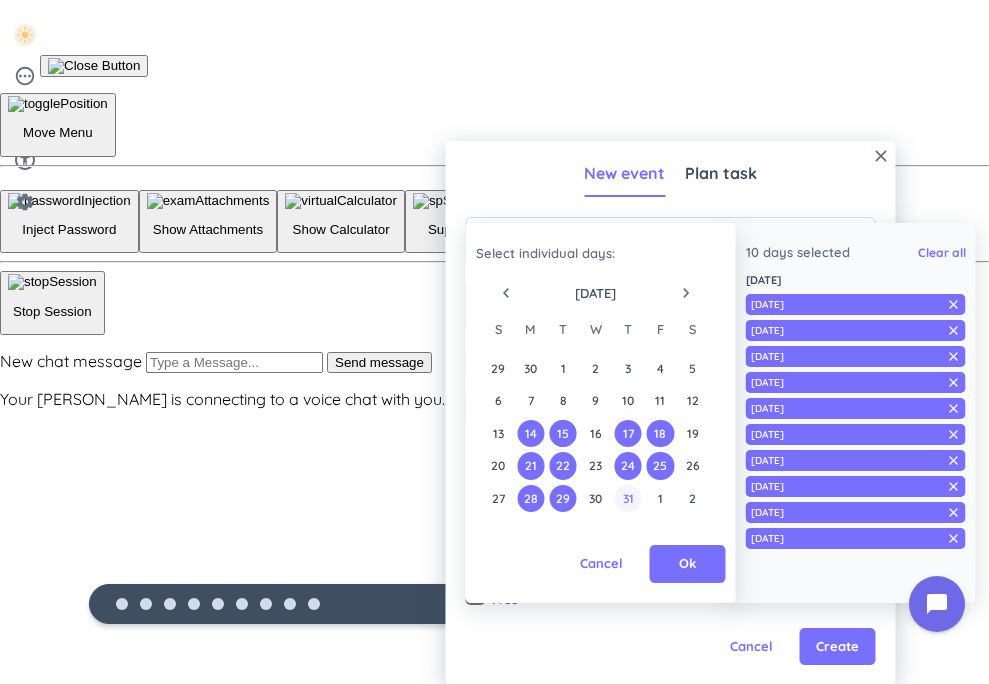 click on "31" at bounding box center [627, 498] 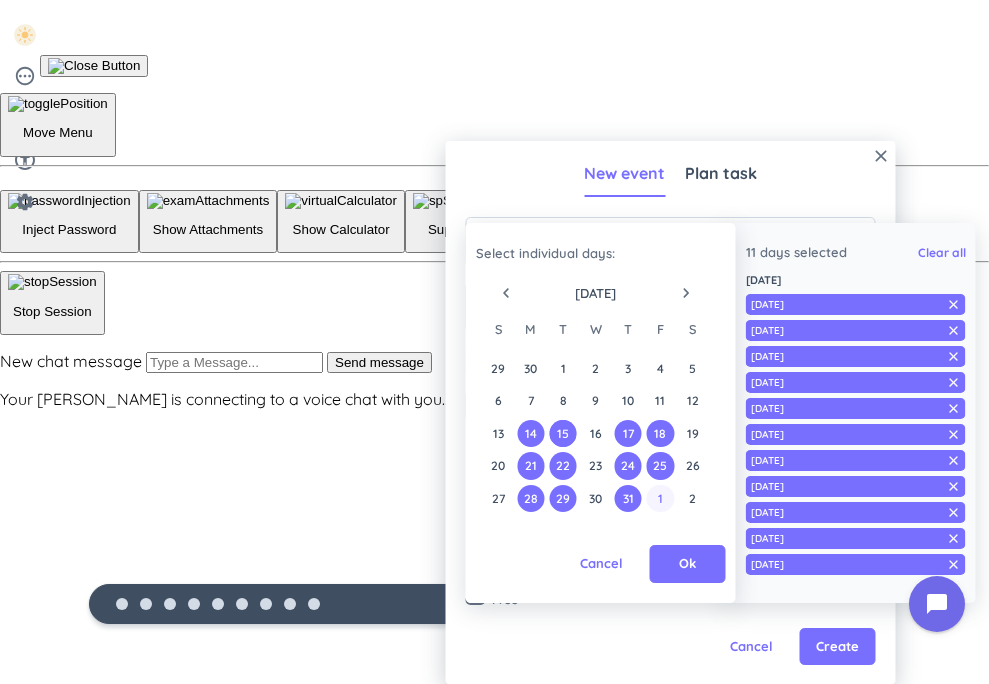 click on "1" at bounding box center (660, 498) 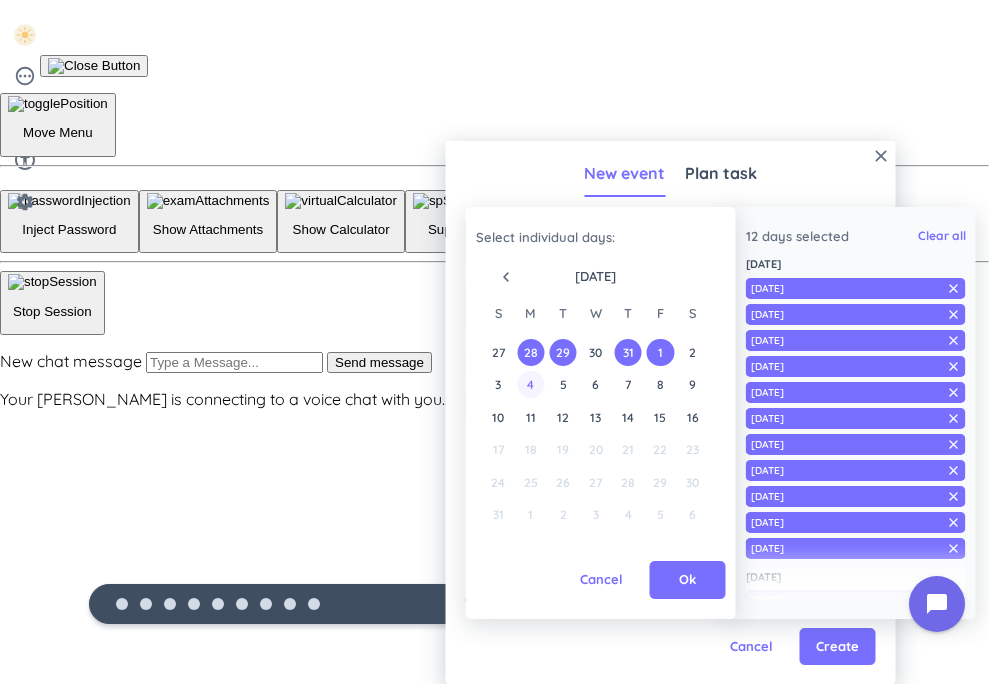 click on "4" at bounding box center (530, 384) 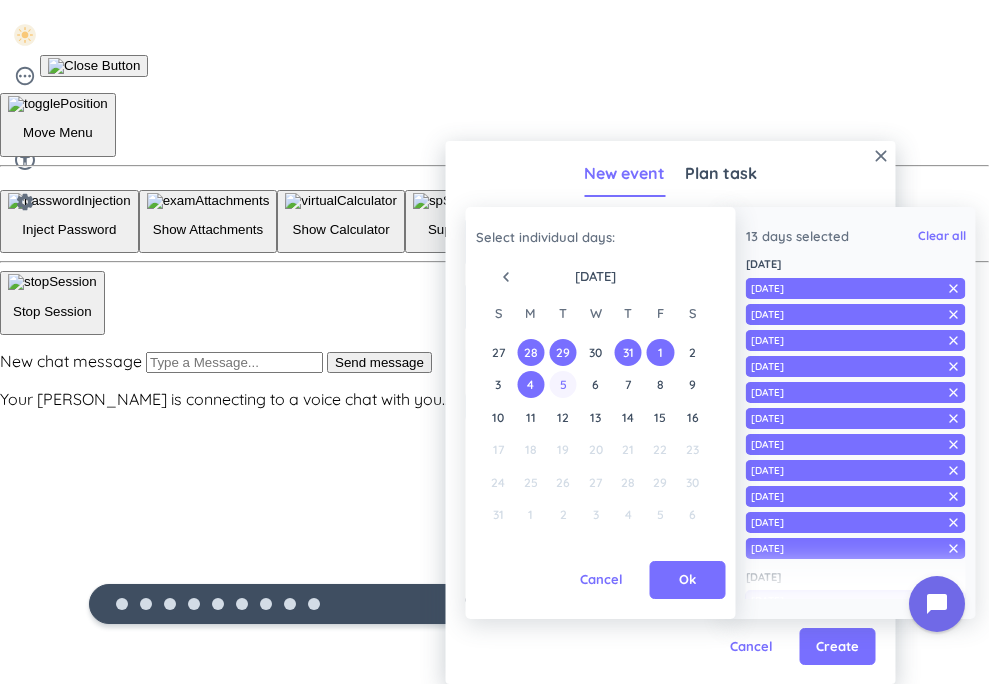 click on "5" at bounding box center [562, 384] 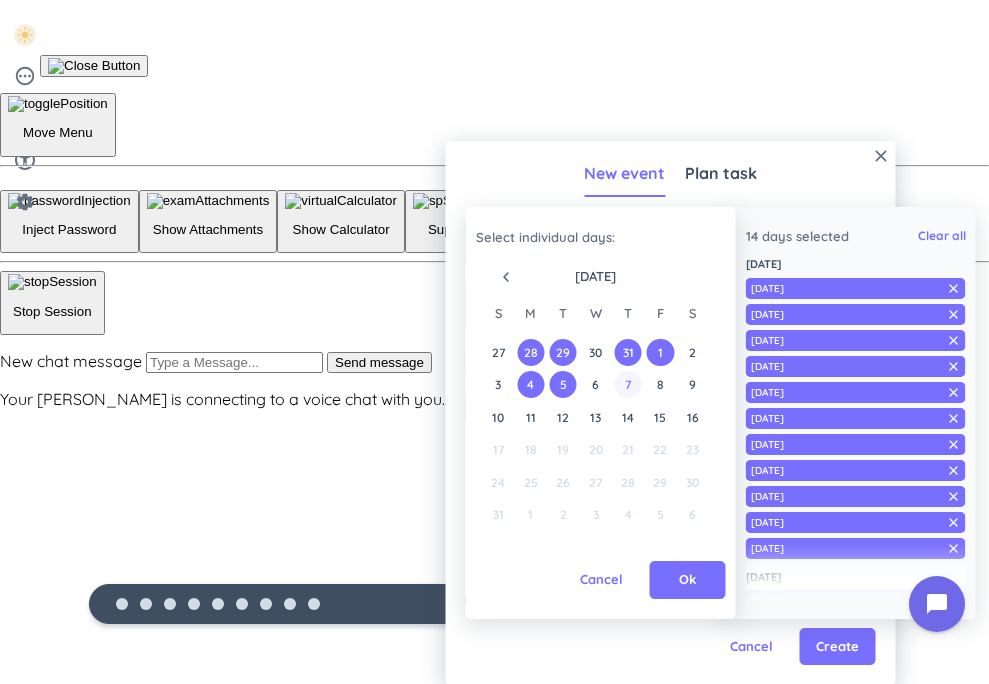 click on "7" at bounding box center [627, 384] 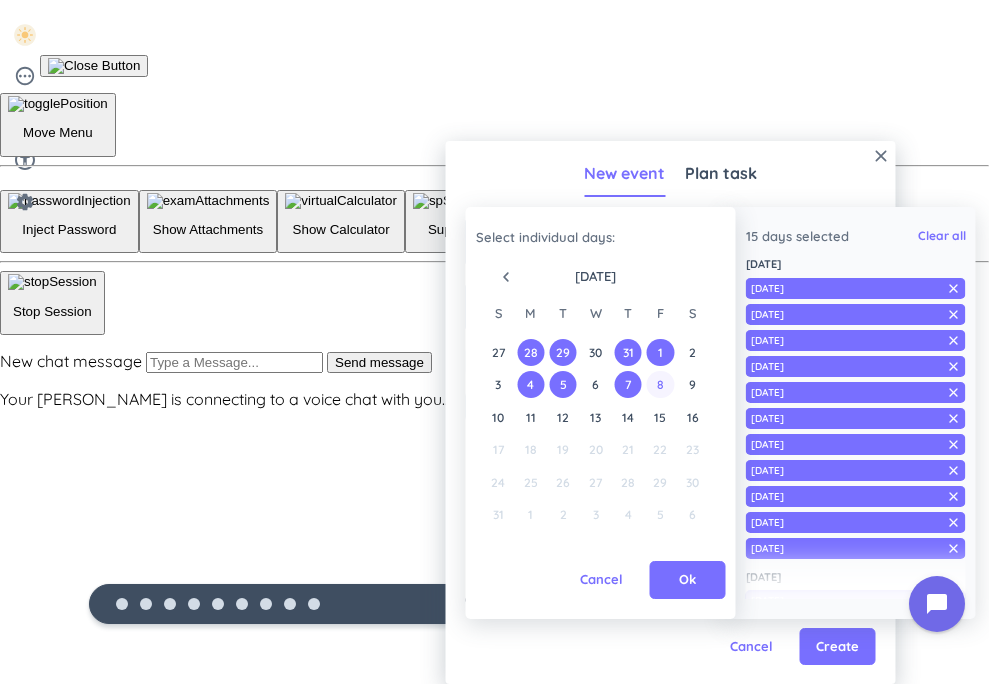 click on "8" at bounding box center [660, 384] 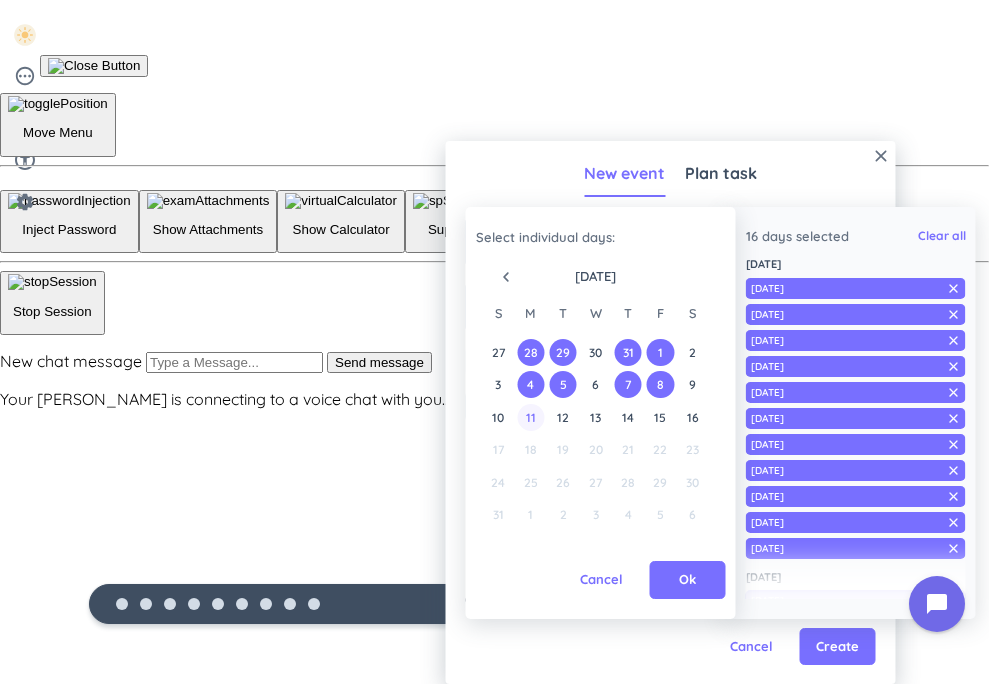 click on "11" at bounding box center [530, 417] 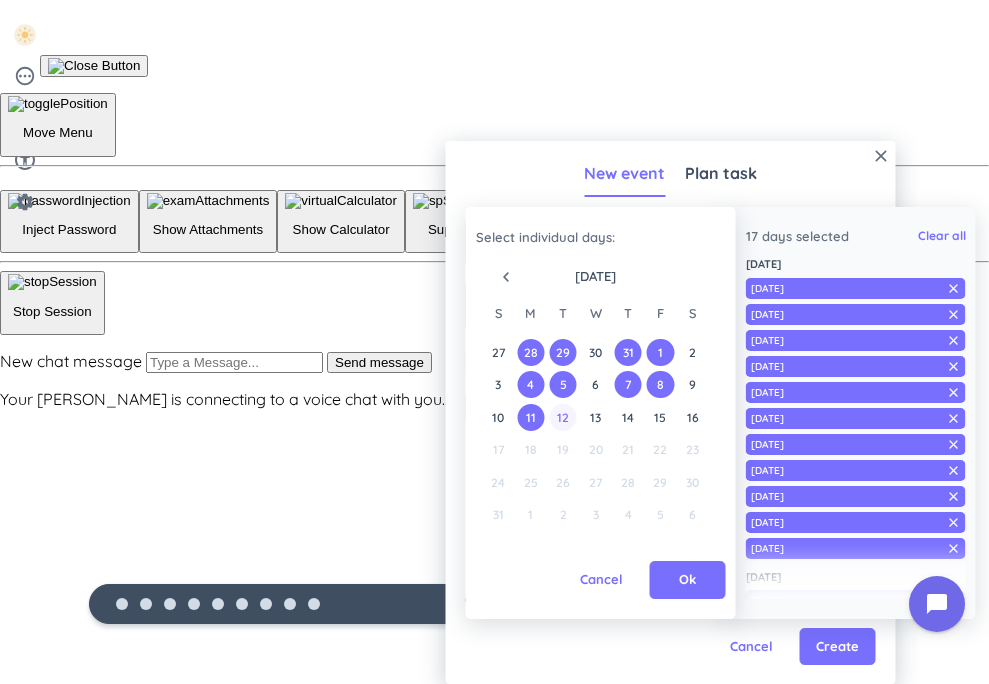 click on "12" at bounding box center [562, 417] 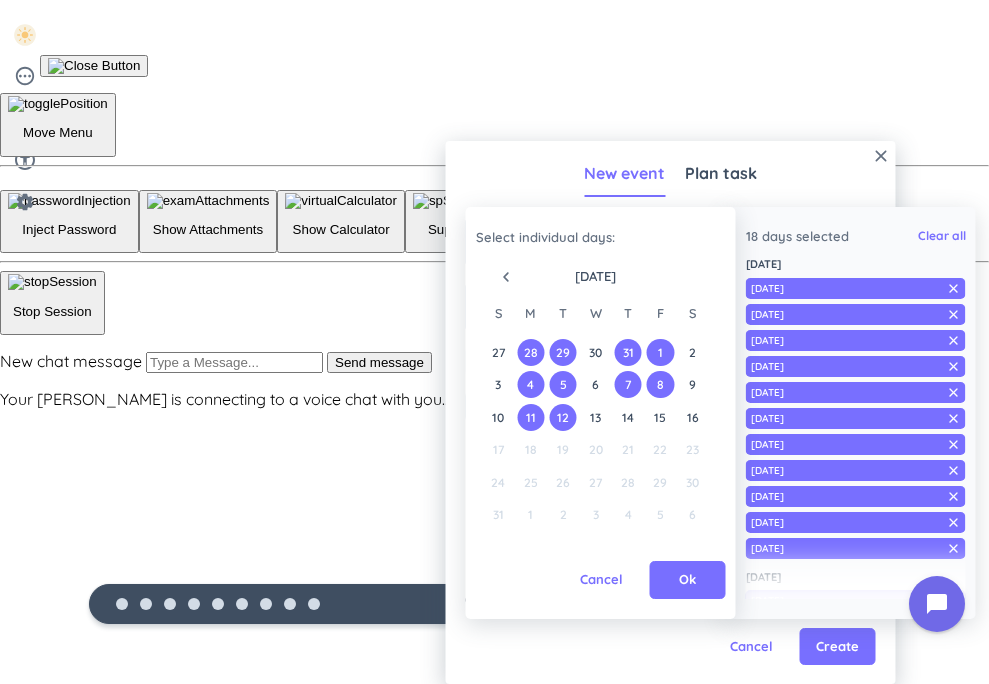 click on "12" at bounding box center (562, 417) 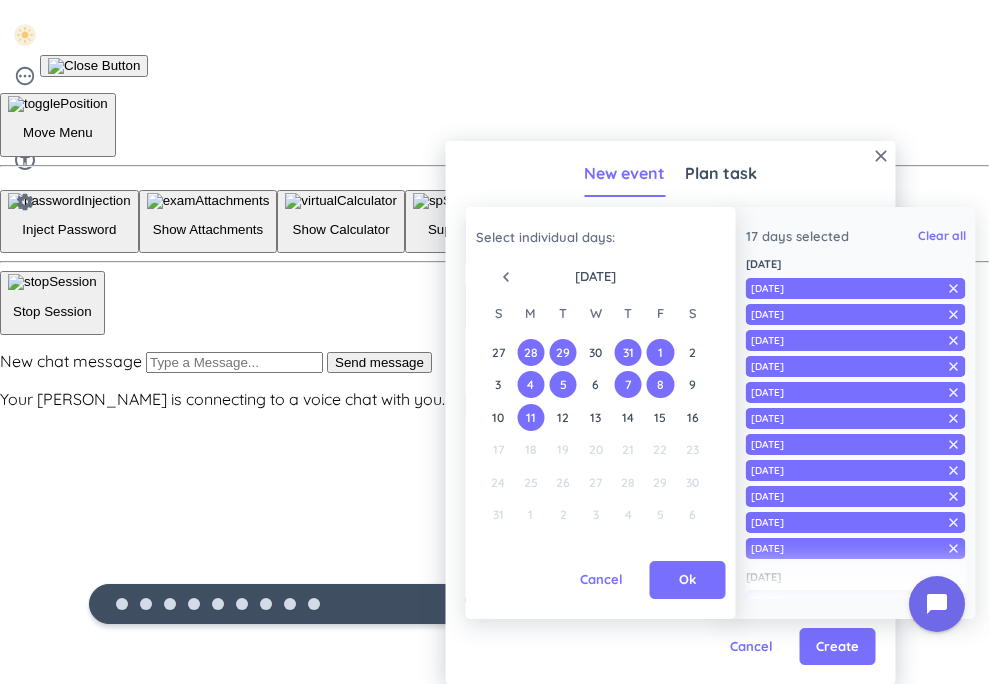 click on "11" at bounding box center [530, 417] 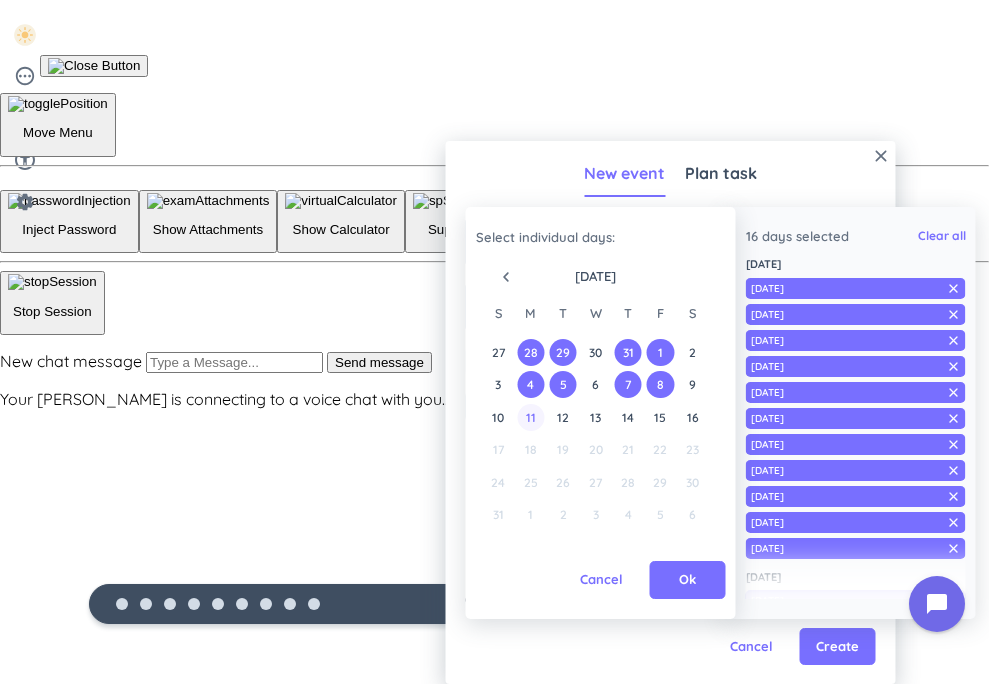 click on "11" at bounding box center [530, 417] 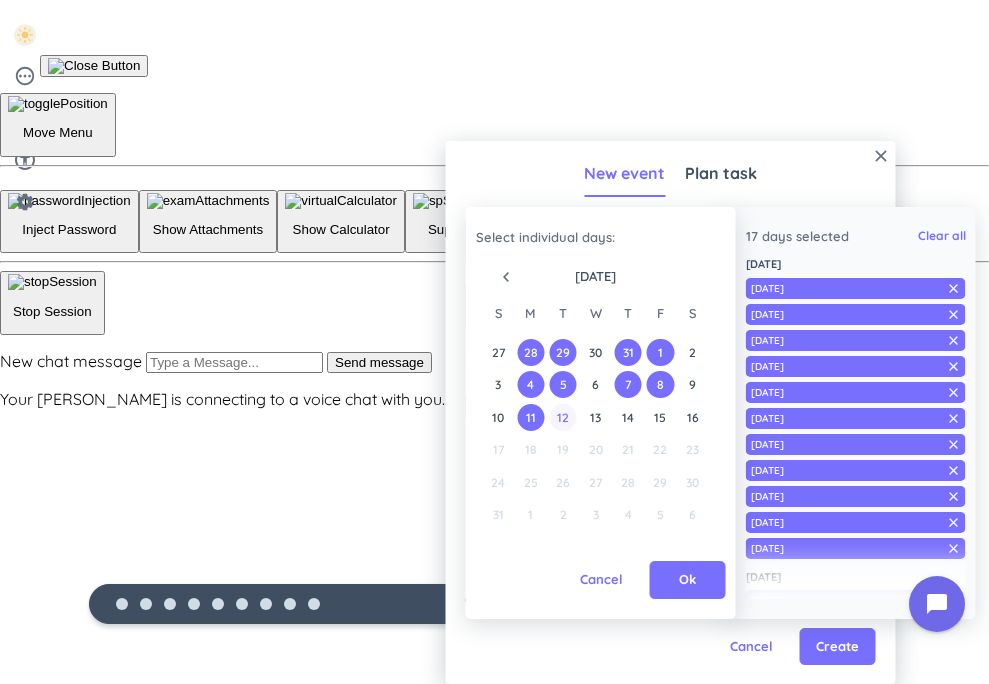 click on "12" at bounding box center (562, 417) 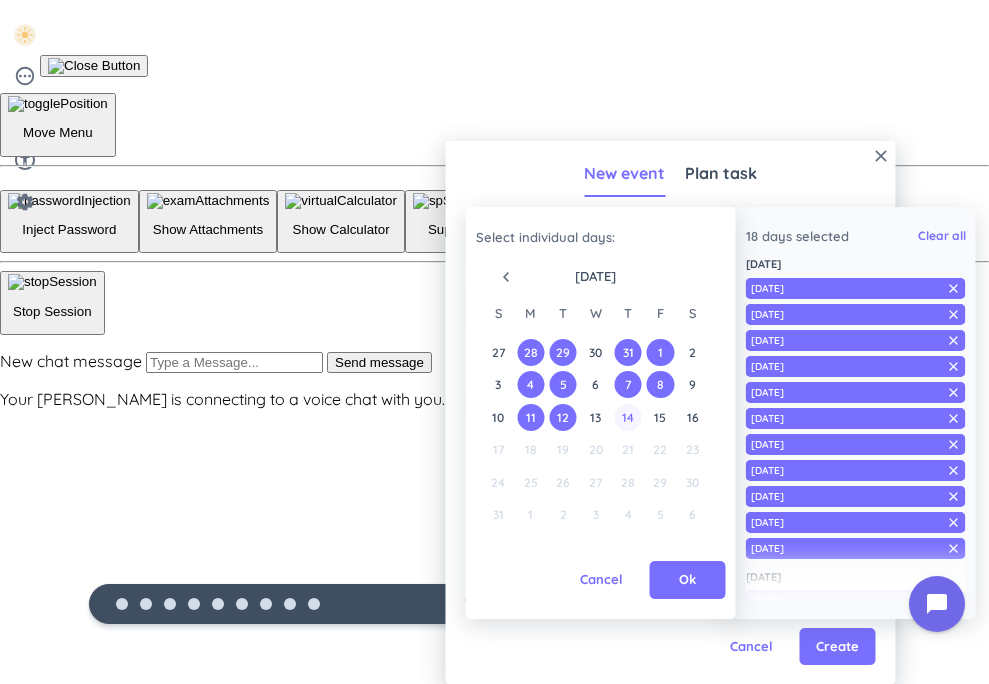 click on "14" at bounding box center [627, 417] 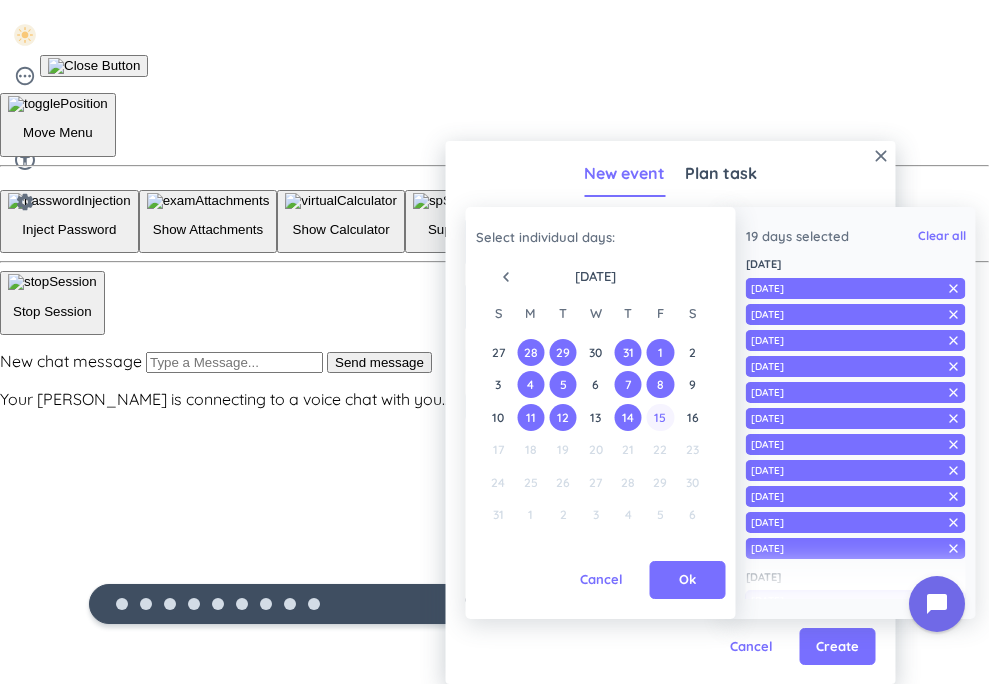 click on "15" at bounding box center (660, 417) 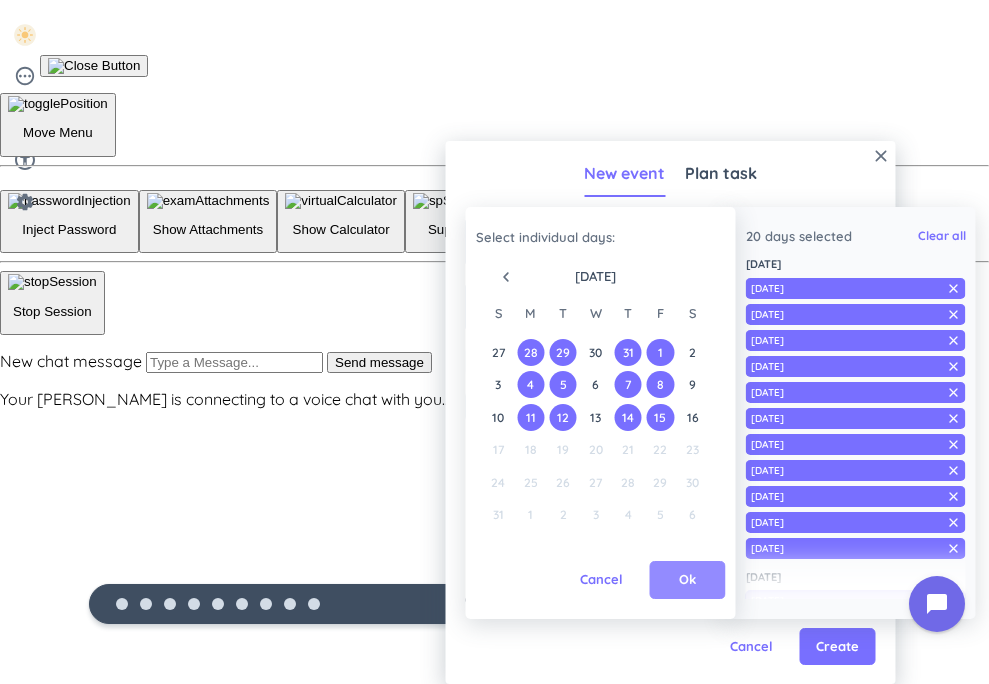 click on "Ok" at bounding box center (687, 580) 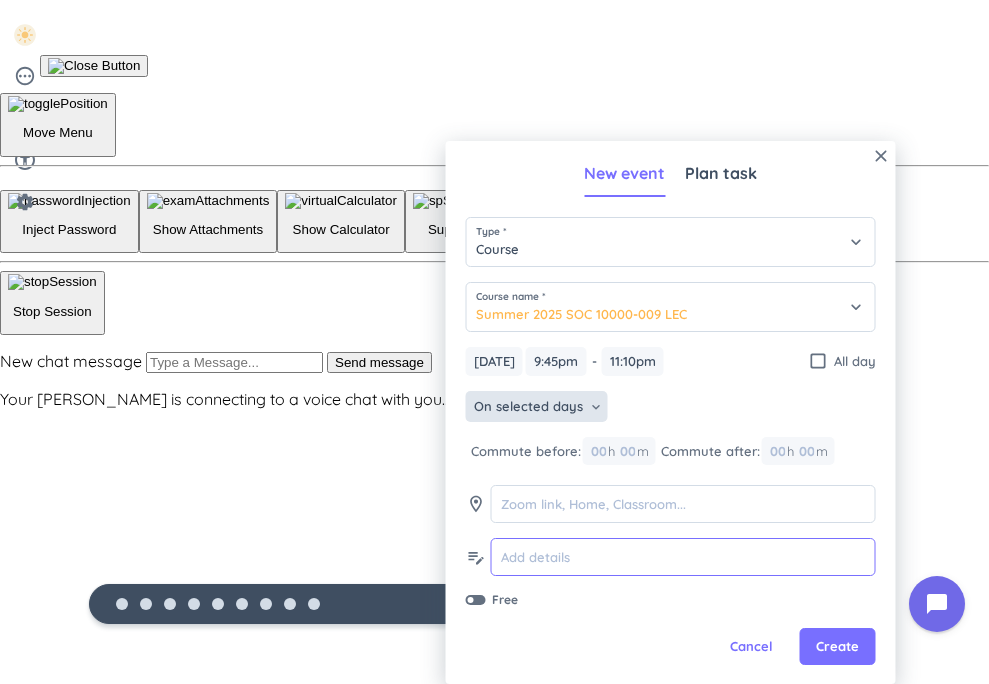 click at bounding box center [683, 557] 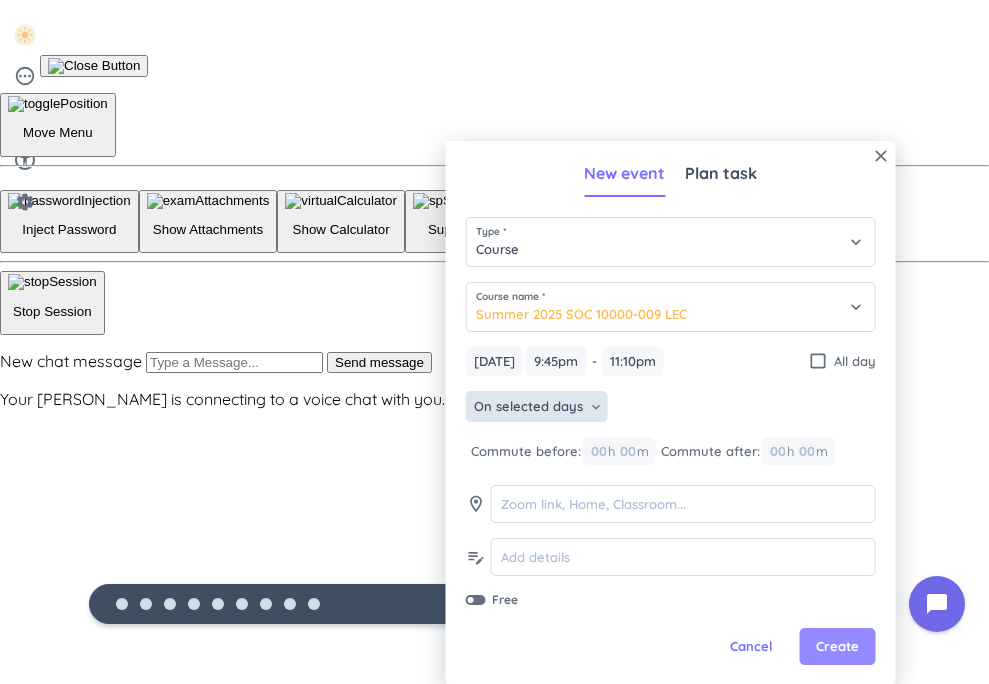 click on "Create" at bounding box center [837, 647] 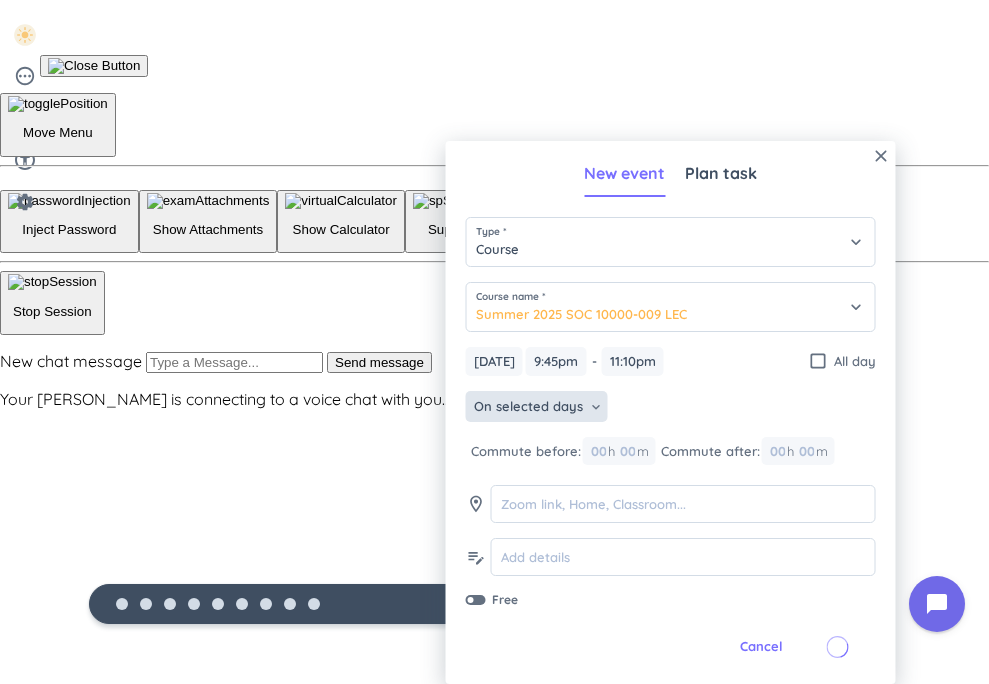 scroll, scrollTop: 0, scrollLeft: 0, axis: both 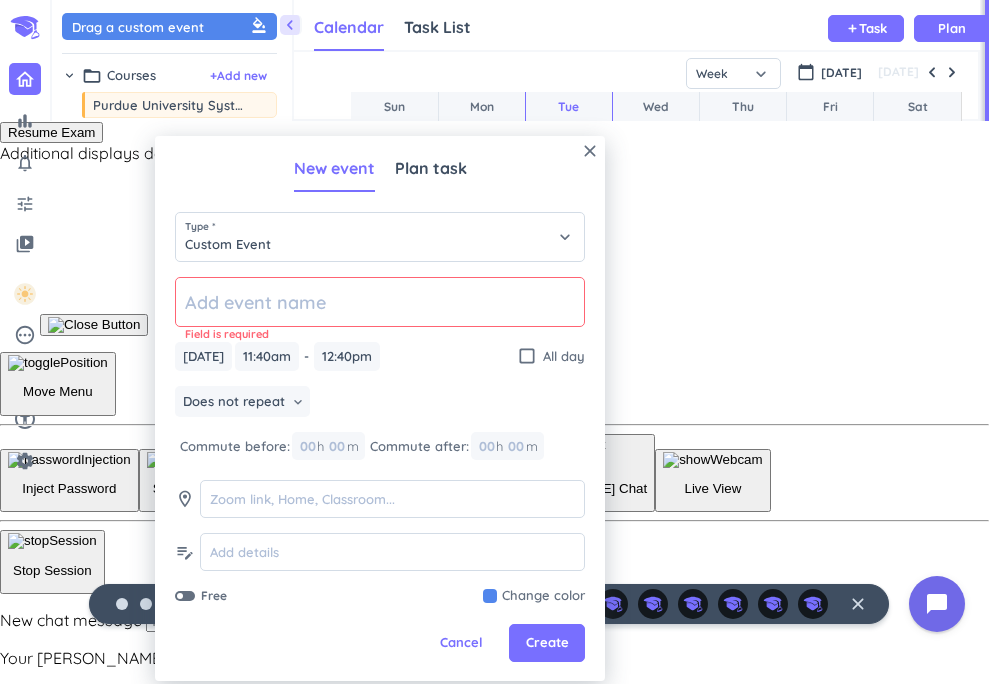 click on "close New event Plan task Type * Custom Event keyboard_arrow_down Field is required [DATE] [DATE]   11:40am 11:40am - 12:40pm 12:40pm check_box_outline_blank All day Does not repeat keyboard_arrow_down Commute before: 00 h 00 m Commute after: 00 h 00 m room edit_note Free Change color Cancel Create" at bounding box center (380, 408) 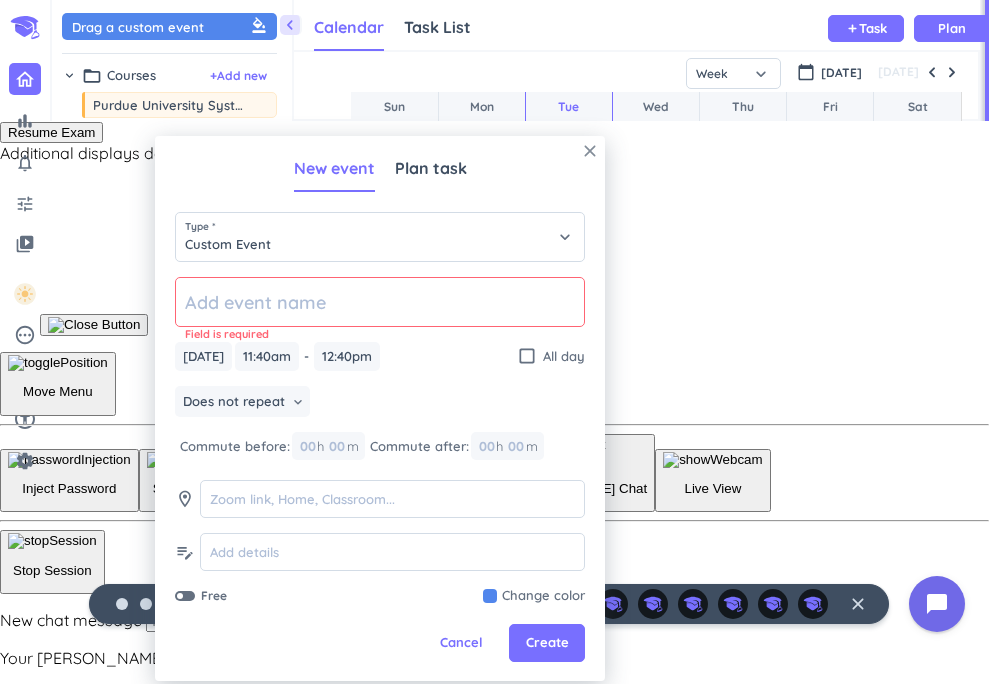 click on "close" at bounding box center (590, 151) 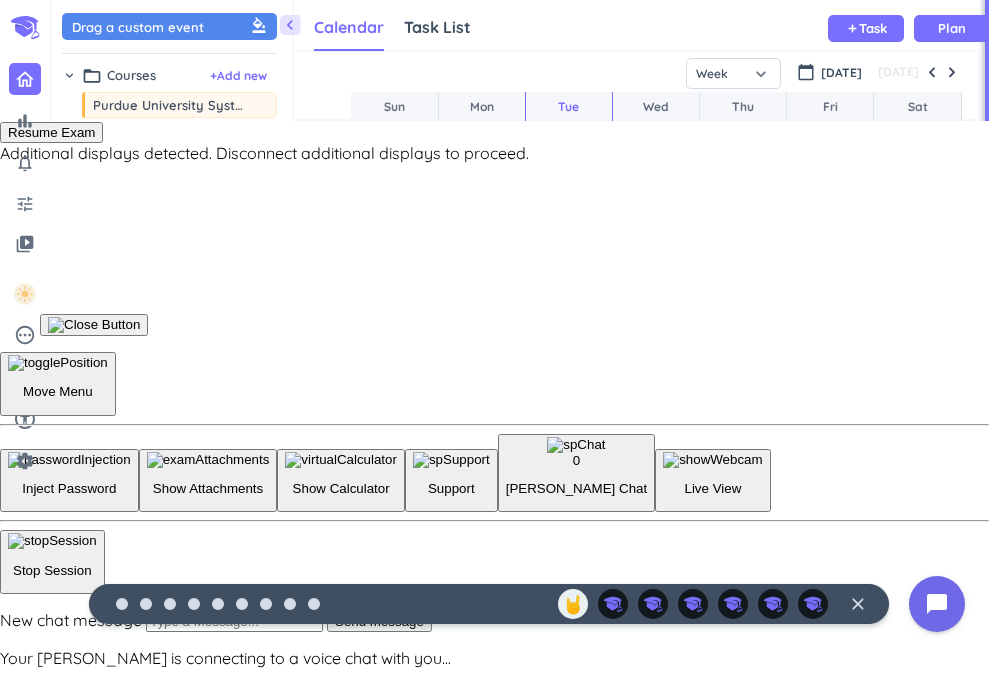 scroll, scrollTop: 398, scrollLeft: 0, axis: vertical 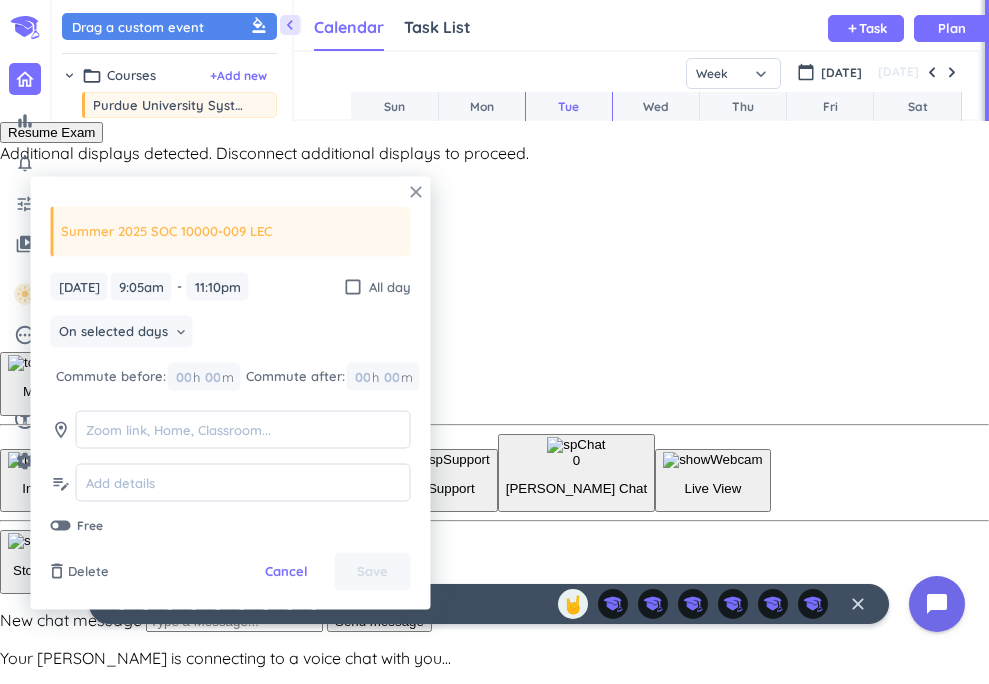 click on "close" at bounding box center (416, 192) 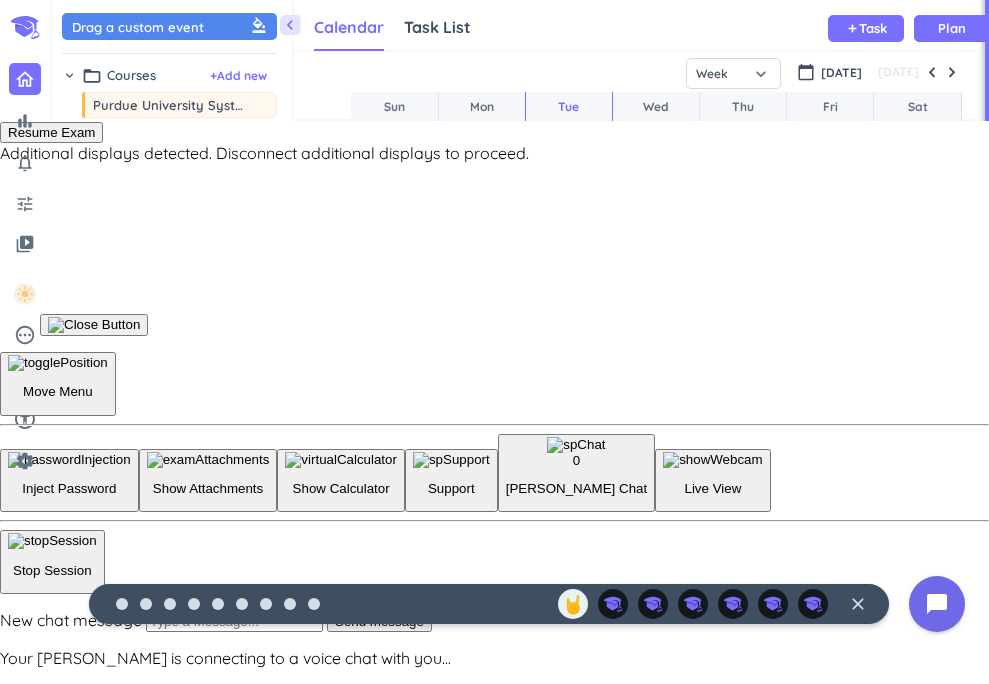 scroll, scrollTop: 719, scrollLeft: 0, axis: vertical 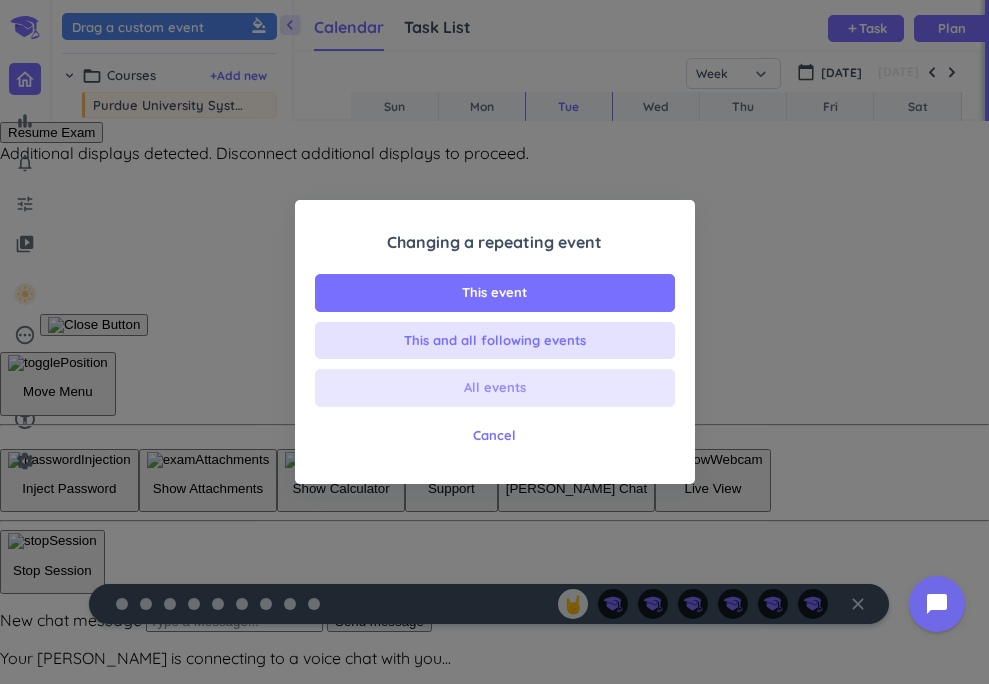 click on "All events" at bounding box center (495, 388) 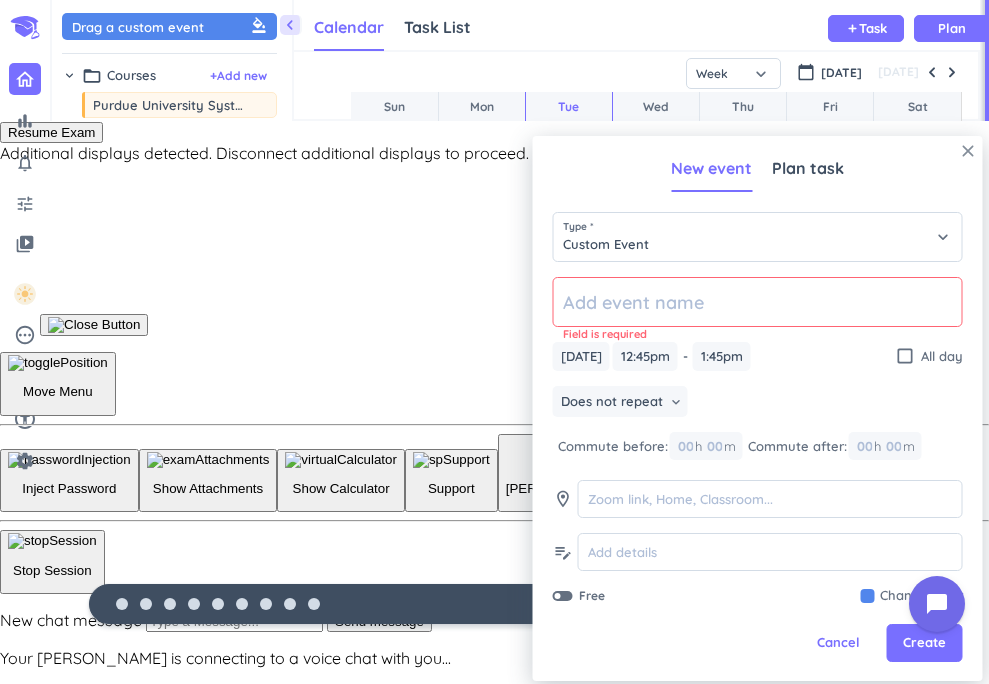 click on "close" at bounding box center [968, 151] 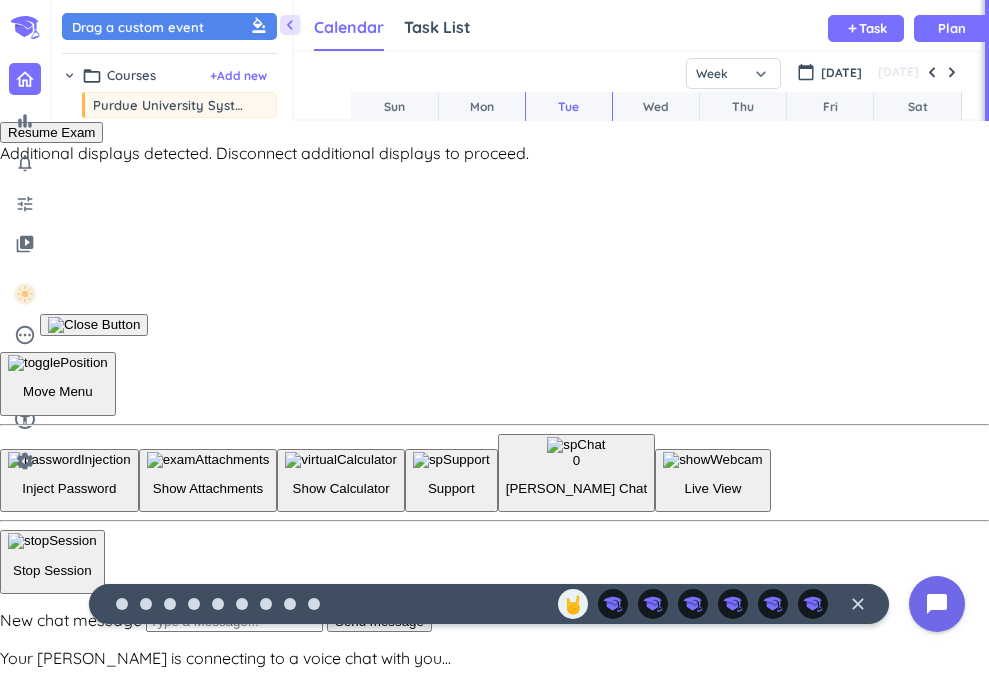 click at bounding box center [567, 293] 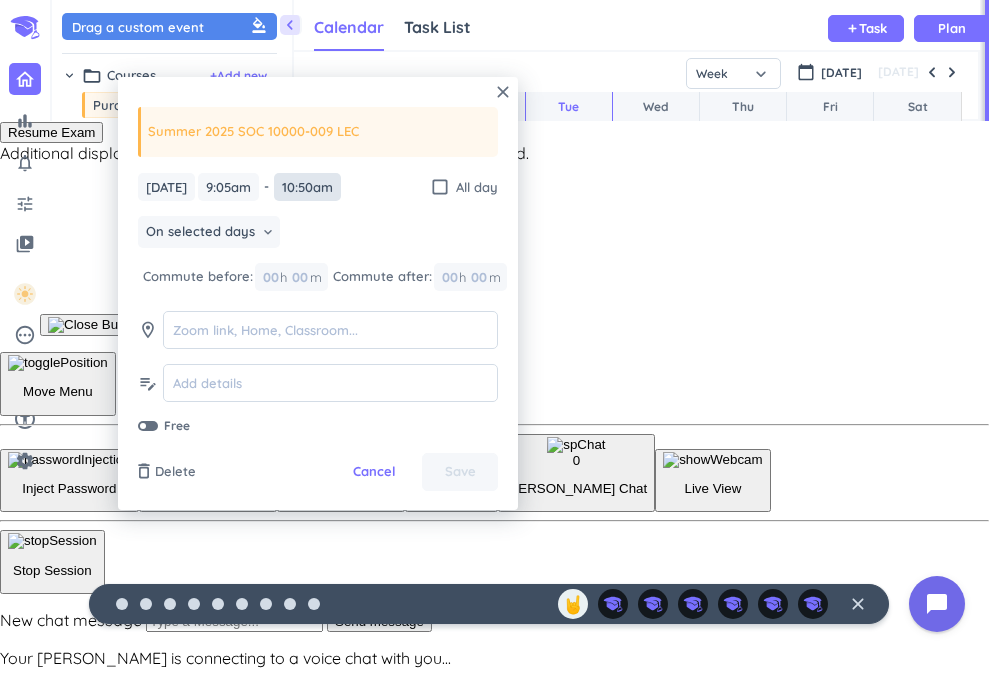 click on "10:50am" at bounding box center (307, 187) 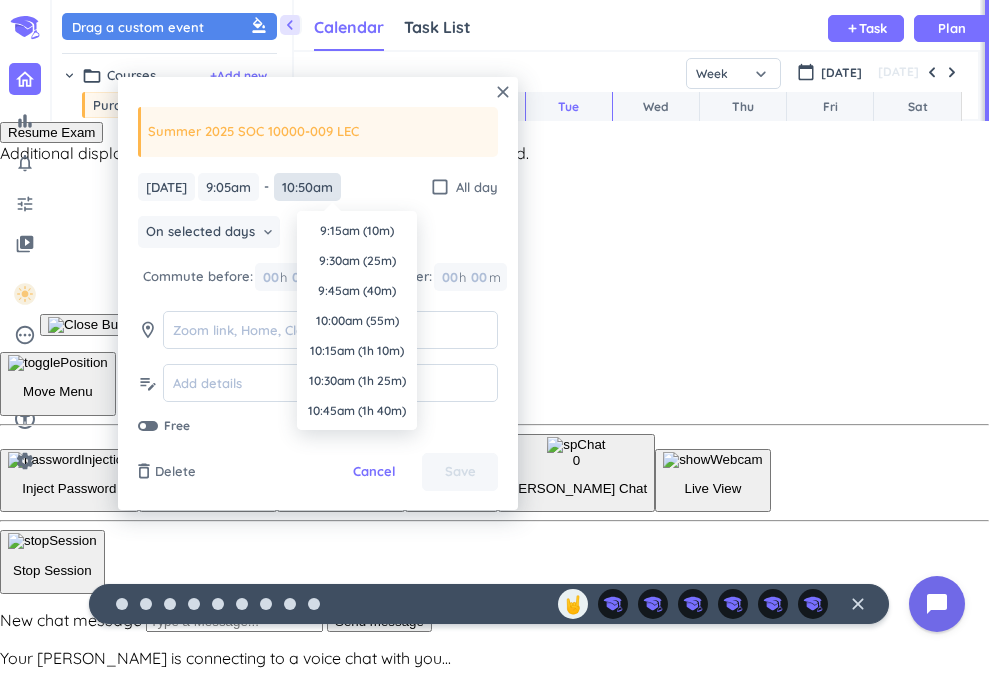 scroll, scrollTop: 1200, scrollLeft: 0, axis: vertical 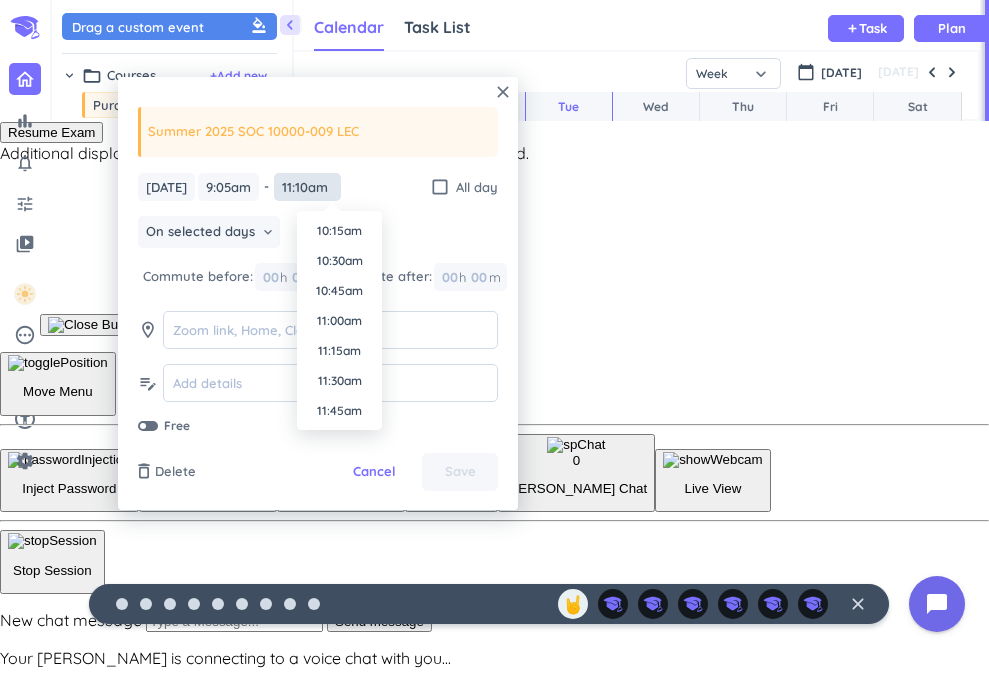 type on "11:10am" 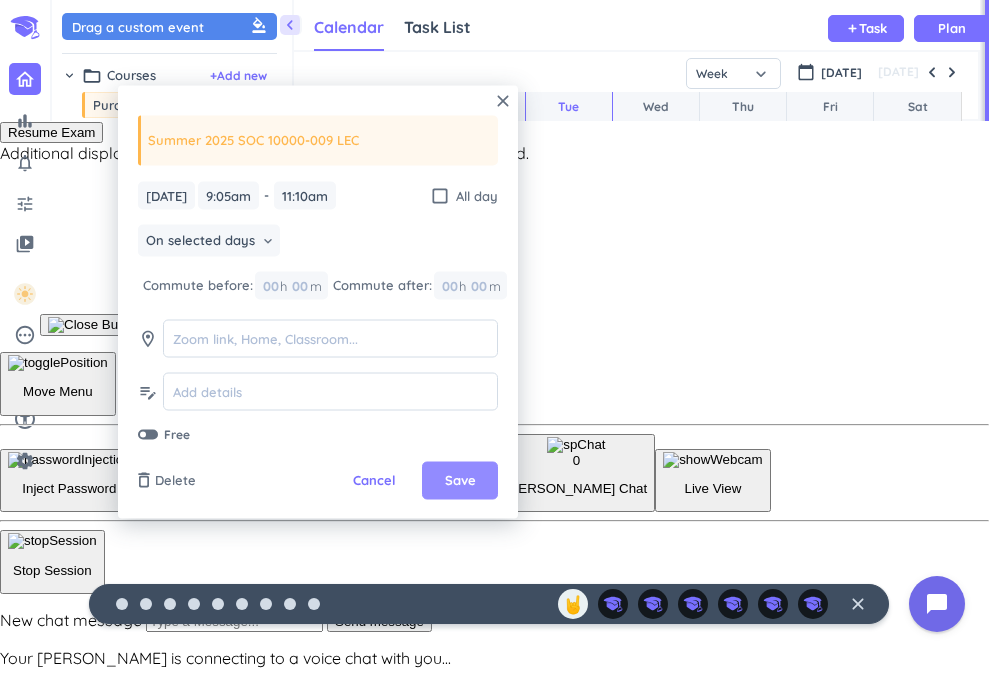 click on "Save" at bounding box center (460, 481) 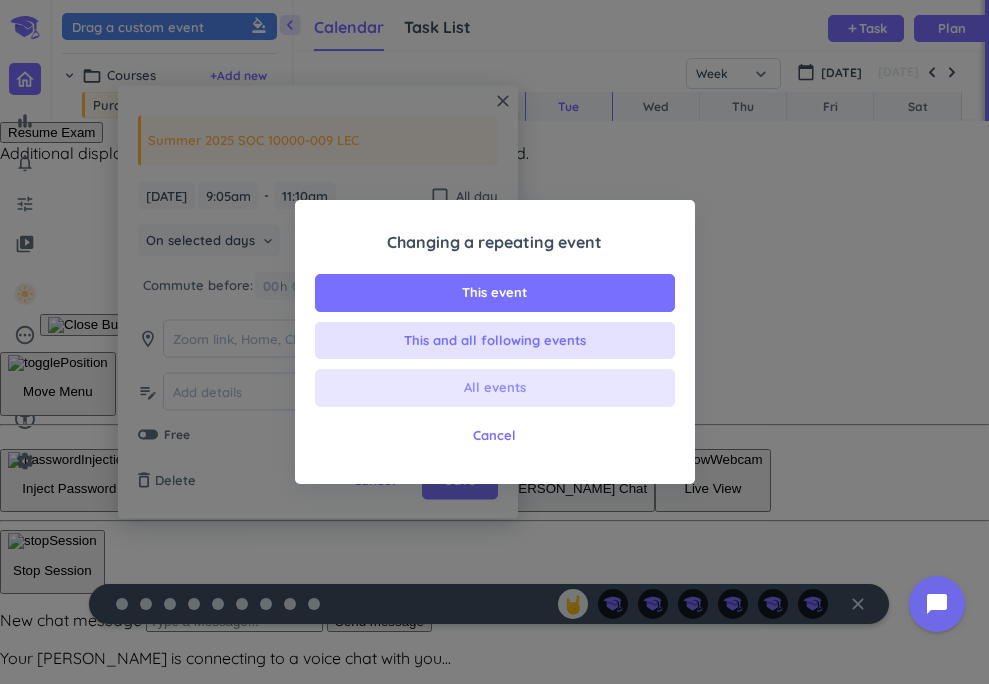 click on "All events" at bounding box center (495, 388) 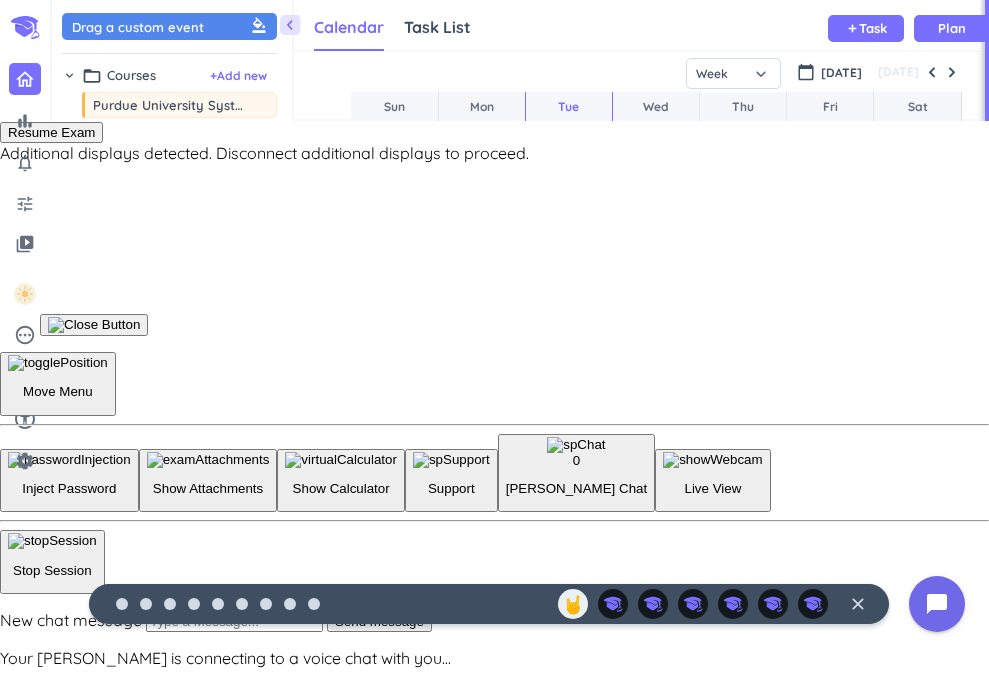 scroll, scrollTop: 308, scrollLeft: 0, axis: vertical 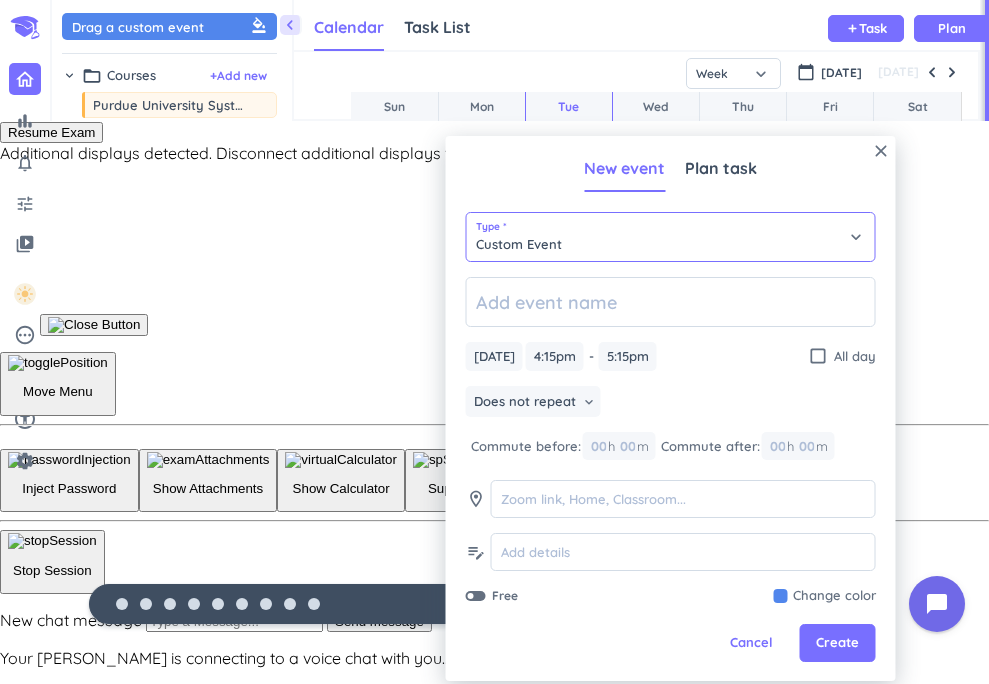 click on "Custom Event" at bounding box center (671, 237) 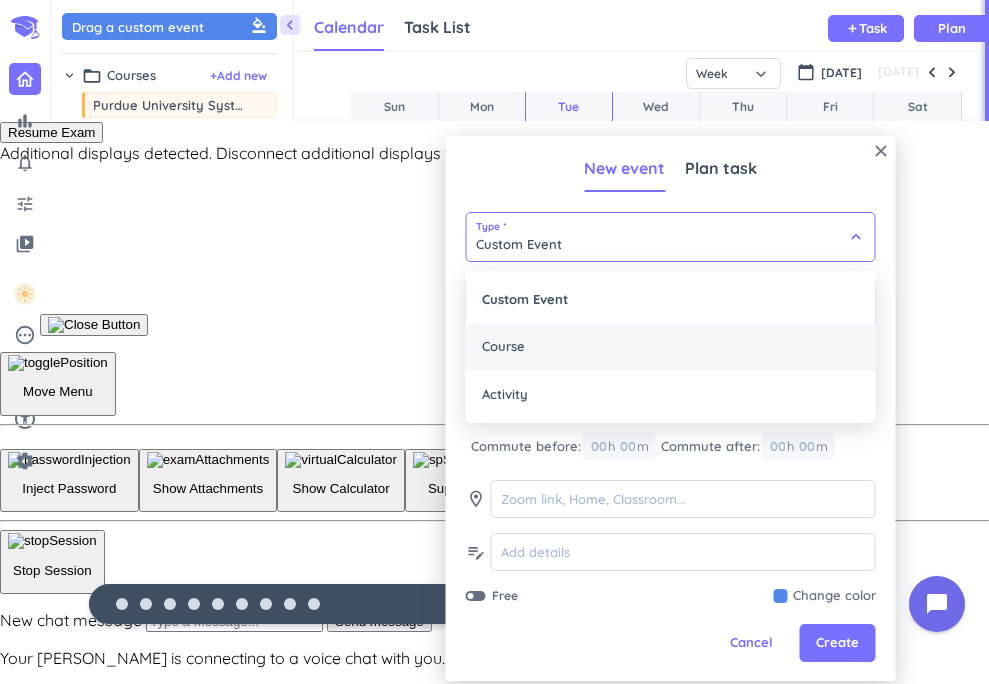 click on "Course" at bounding box center (671, 347) 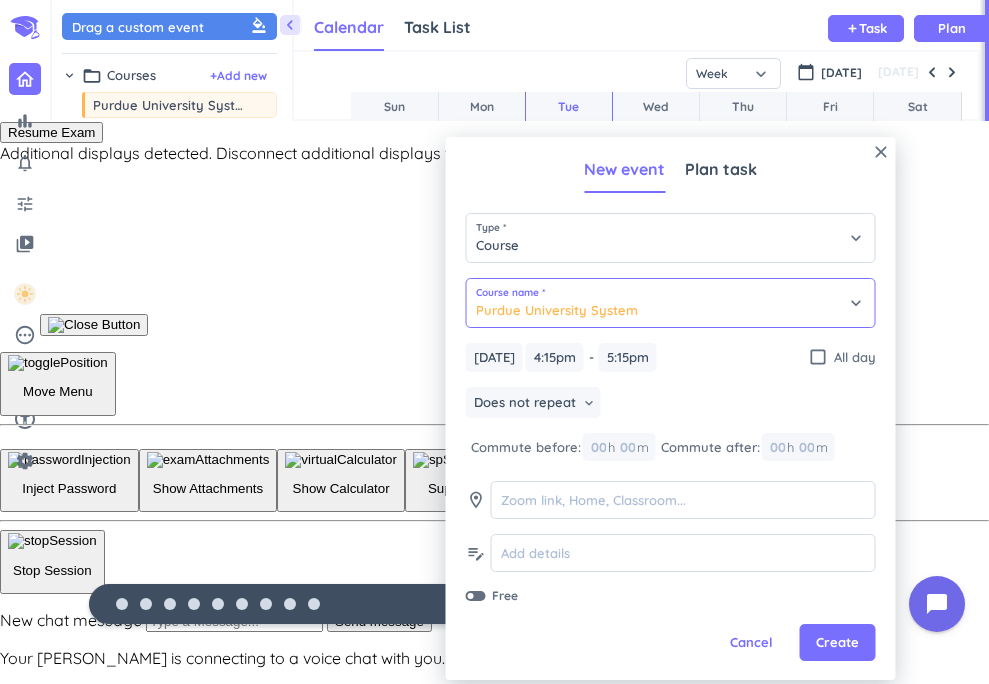click on "Purdue University System" at bounding box center [671, 303] 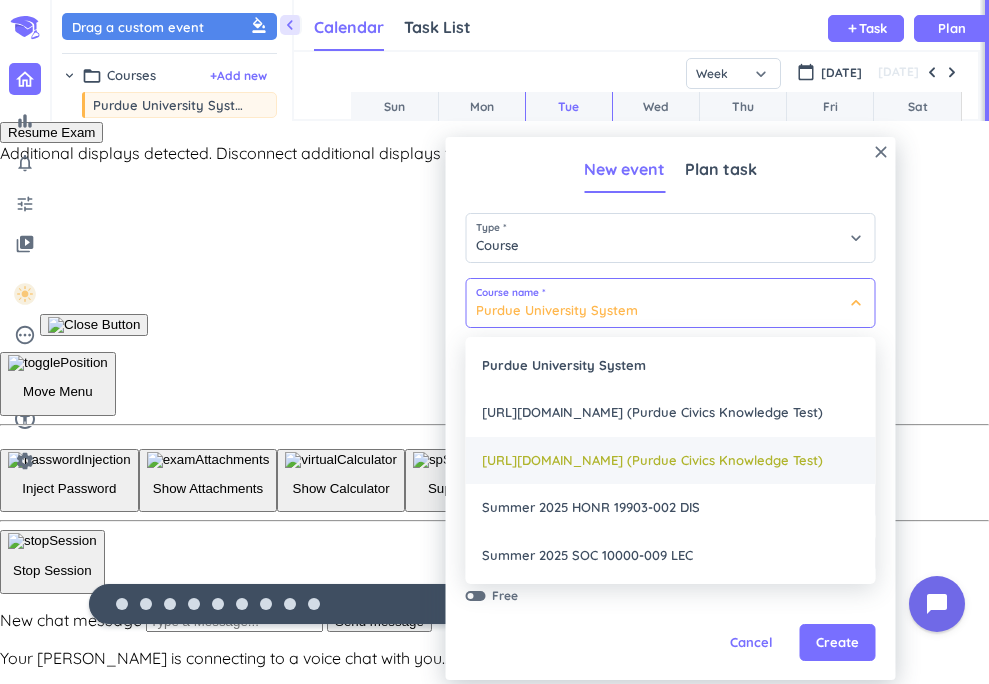 click on "[URL][DOMAIN_NAME] (Purdue Civics Knowledge Test)" at bounding box center [671, 461] 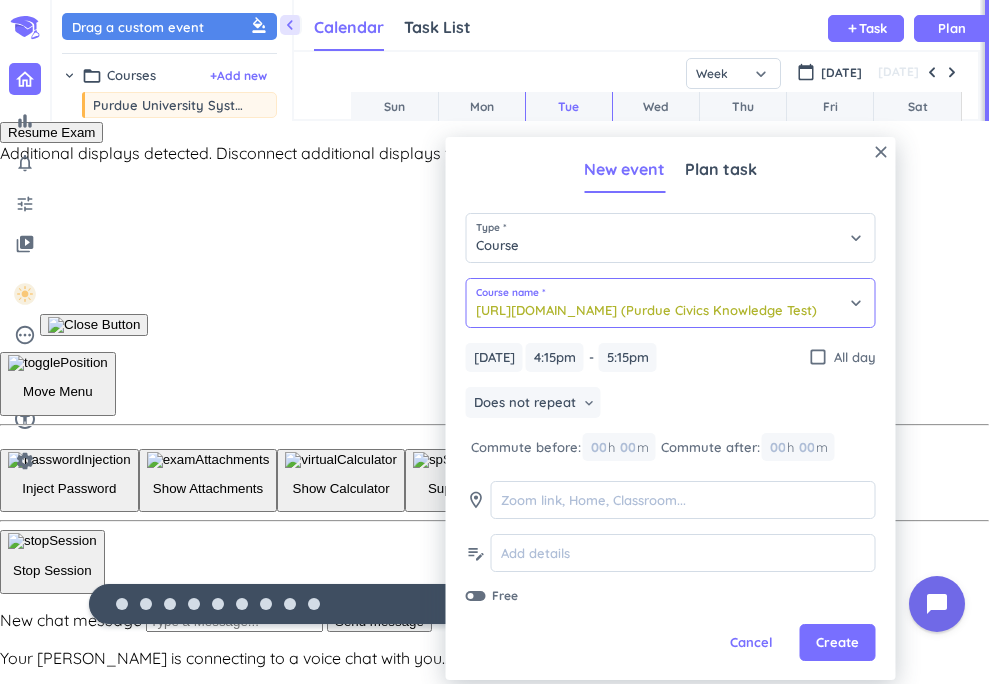 click on "[URL][DOMAIN_NAME] (Purdue Civics Knowledge Test)" at bounding box center (671, 303) 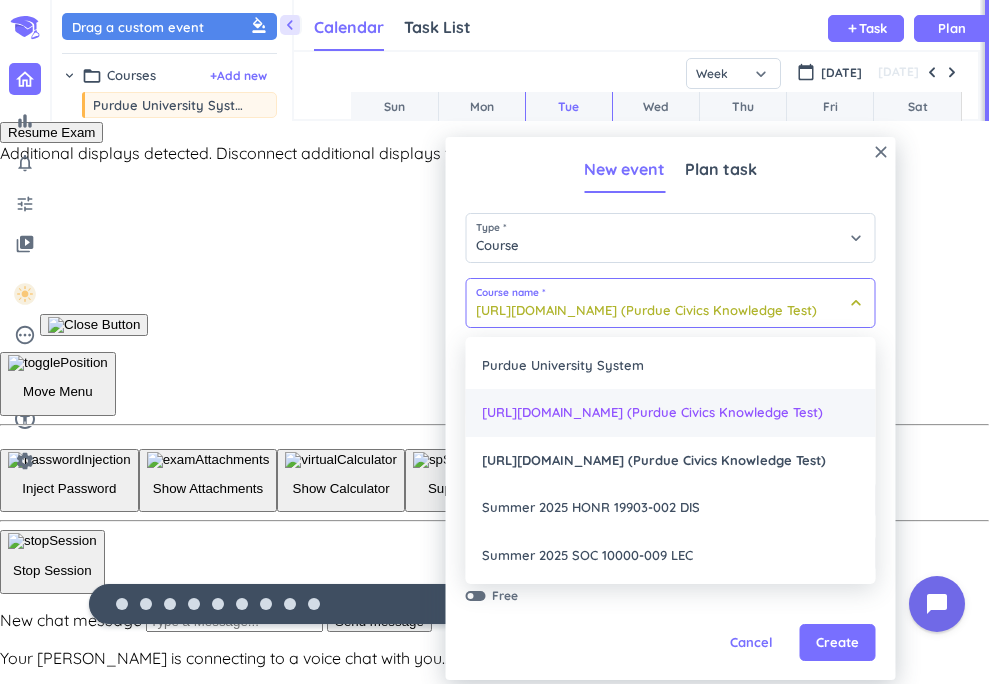 click on "[URL][DOMAIN_NAME] (Purdue Civics Knowledge Test)" at bounding box center [671, 413] 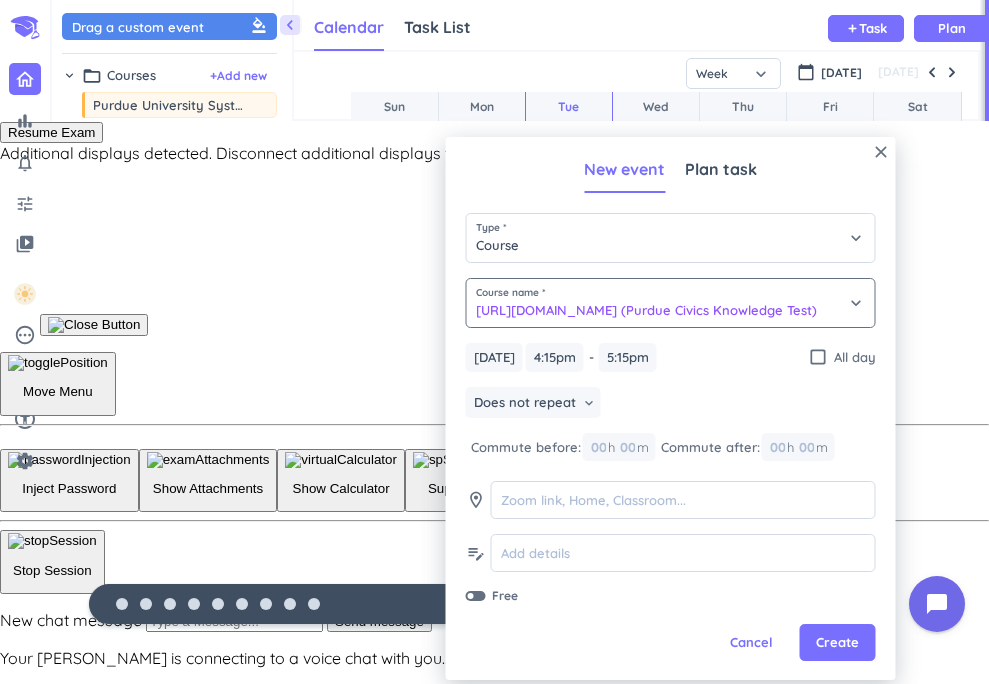 click on "Course name * [URL][DOMAIN_NAME] (Purdue Civics Knowledge Test) keyboard_arrow_down" at bounding box center (671, 303) 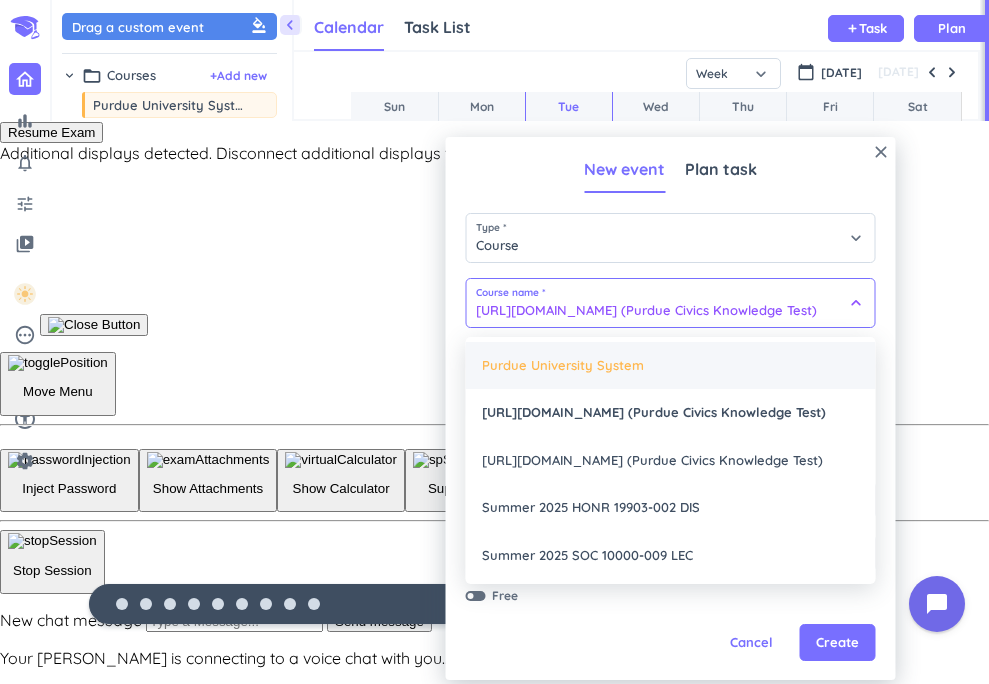 click on "Purdue University System" at bounding box center (671, 366) 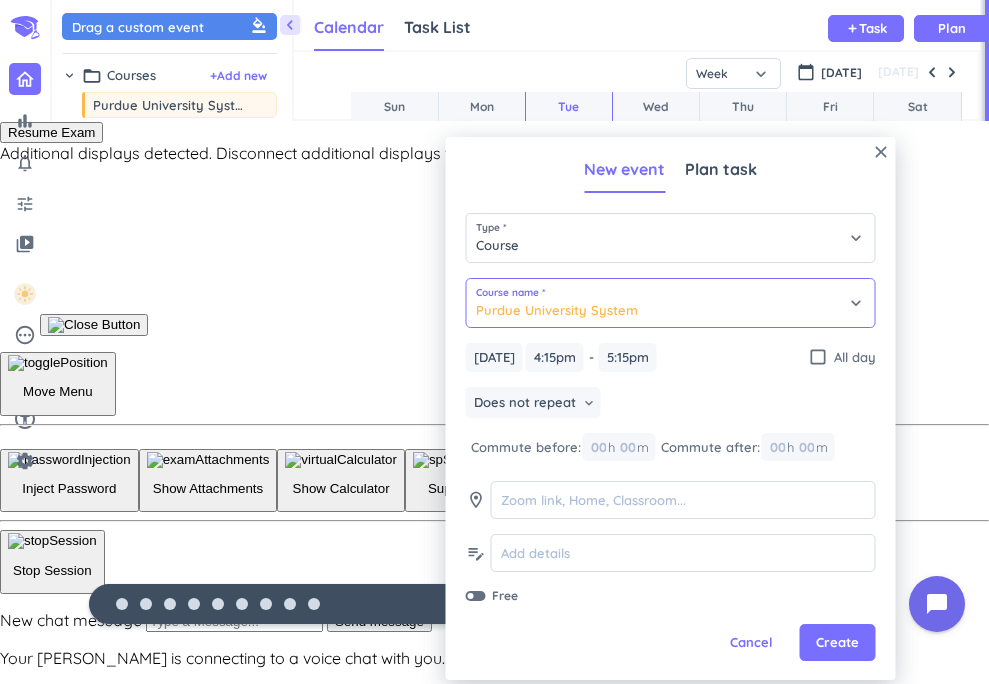 click on "Purdue University System" at bounding box center (671, 303) 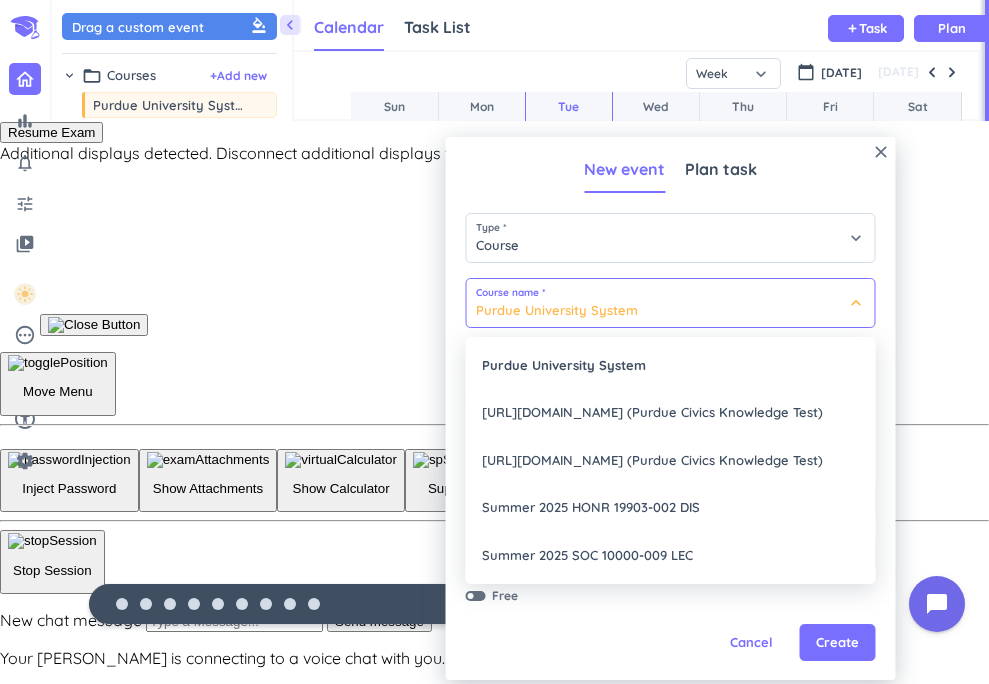 click at bounding box center (671, 408) 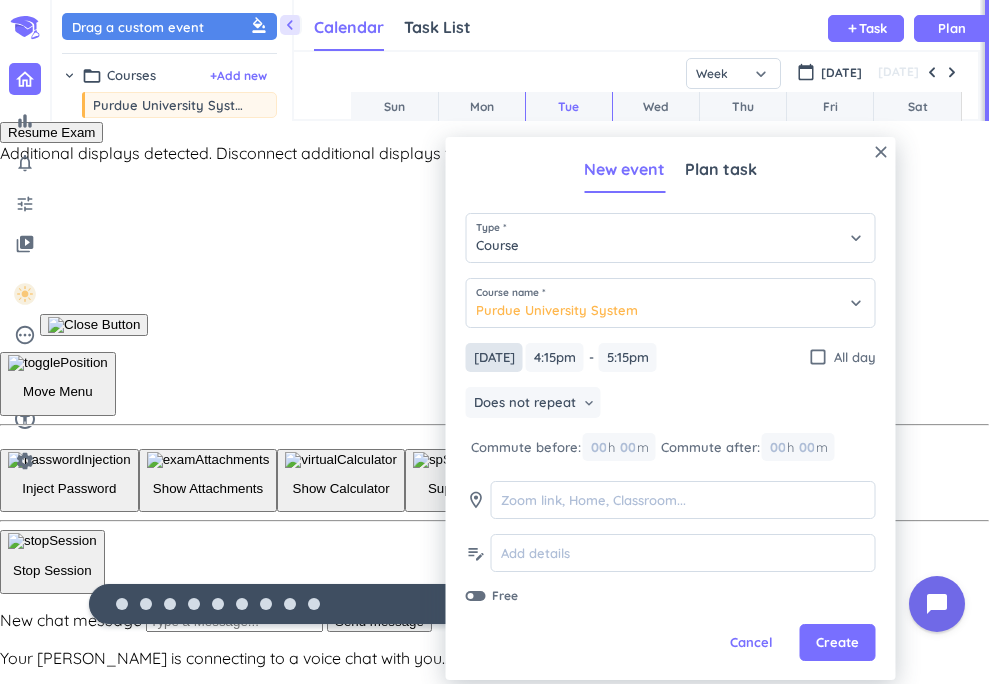 click on "[DATE]" at bounding box center [494, 357] 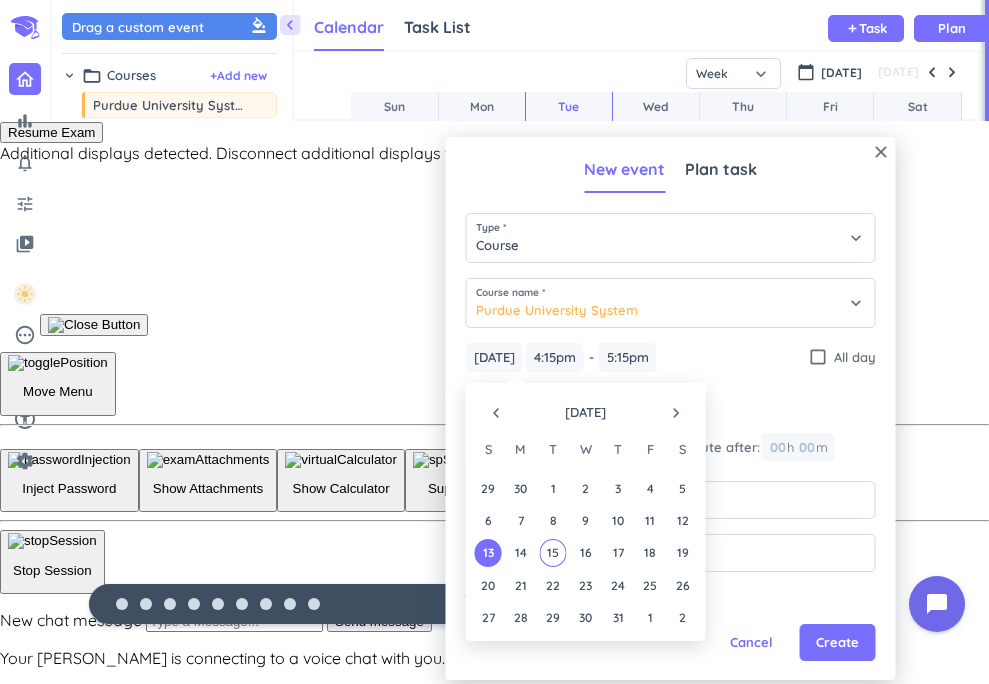 click on "Type * Course keyboard_arrow_down" at bounding box center [671, 245] 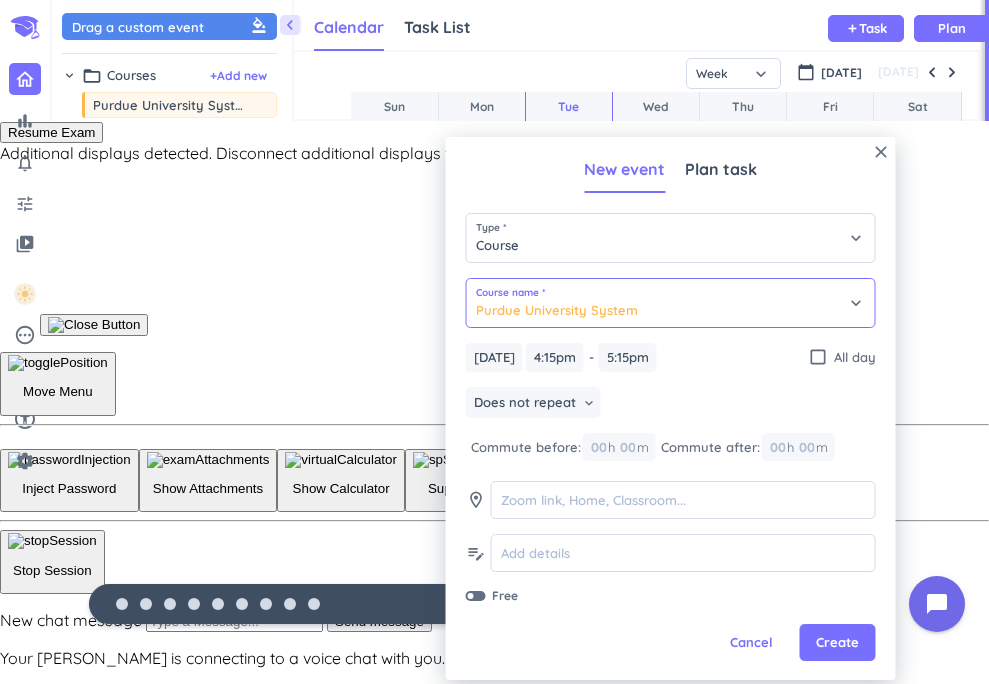click on "Purdue University System" at bounding box center [671, 303] 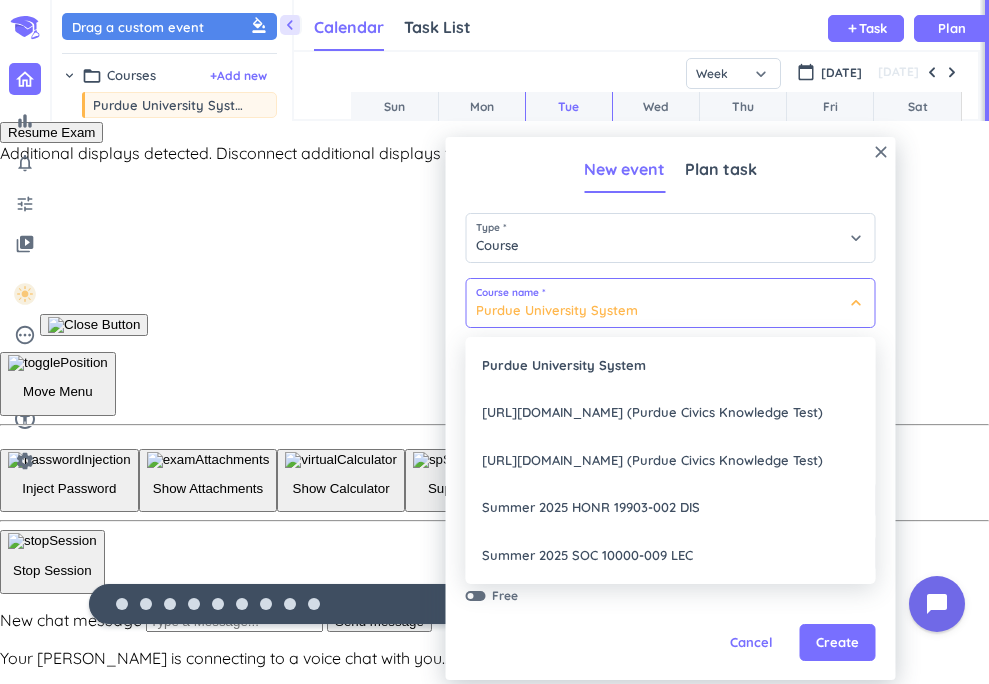 click at bounding box center (671, 408) 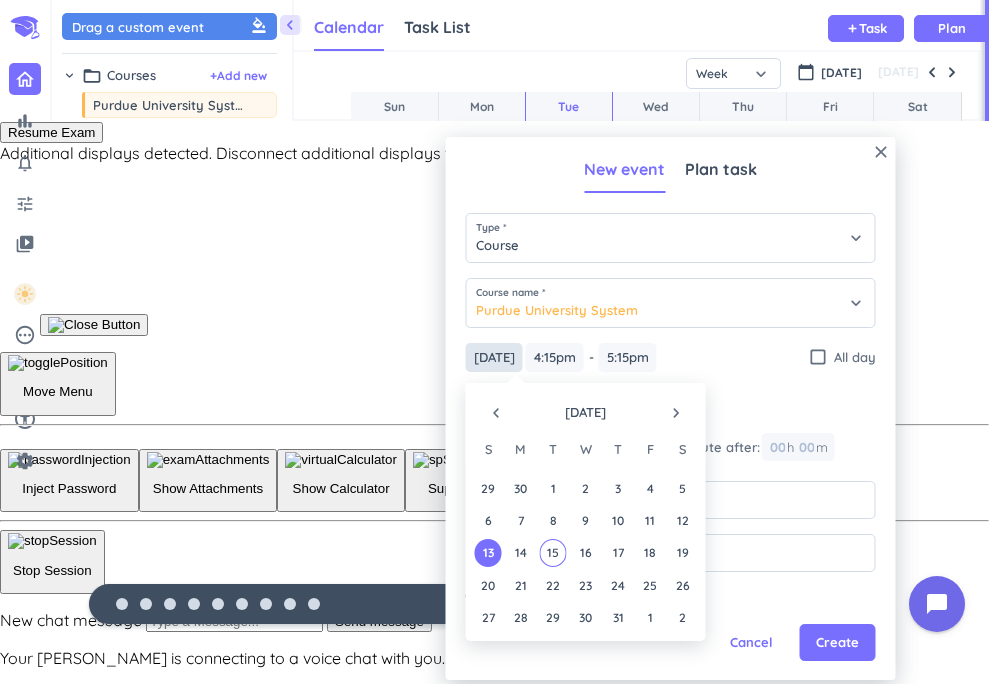 click on "[DATE]" at bounding box center [494, 357] 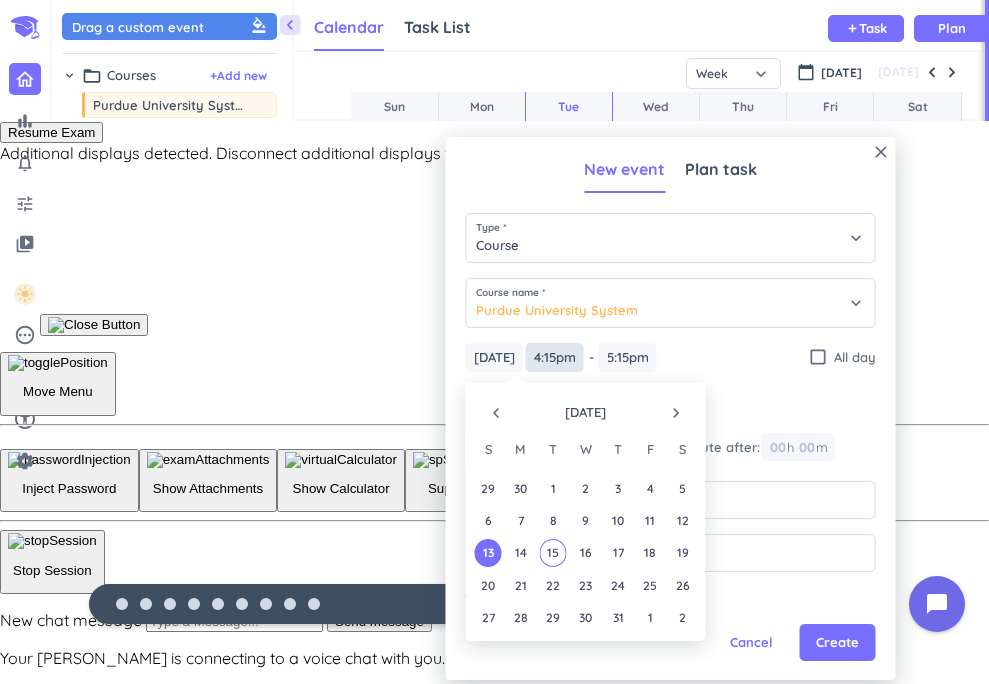 click on "4:15pm" at bounding box center [555, 357] 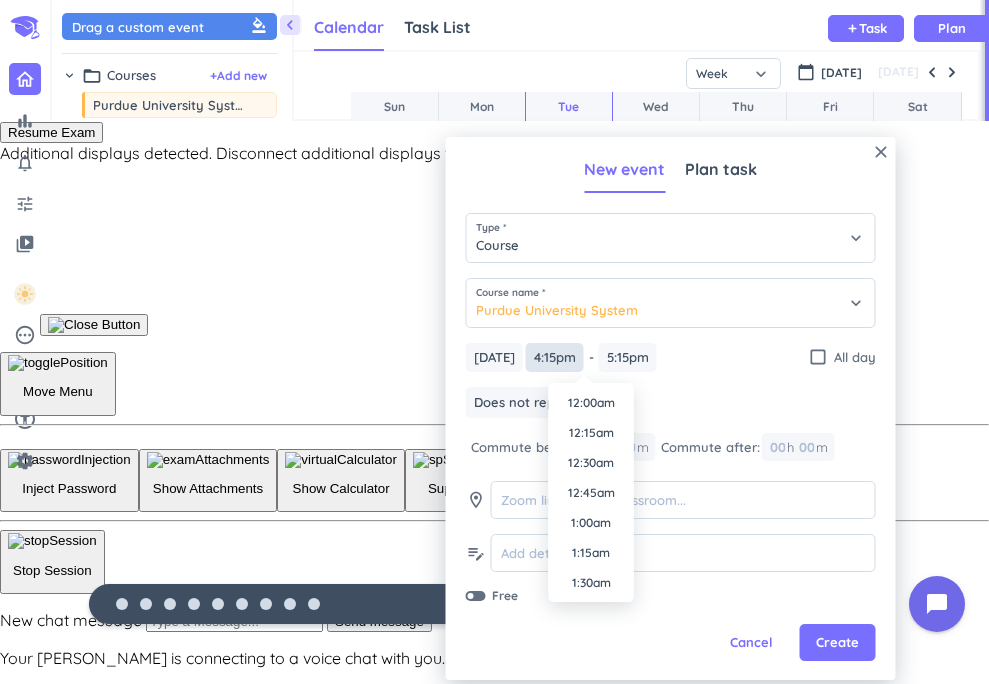 scroll, scrollTop: 1860, scrollLeft: 0, axis: vertical 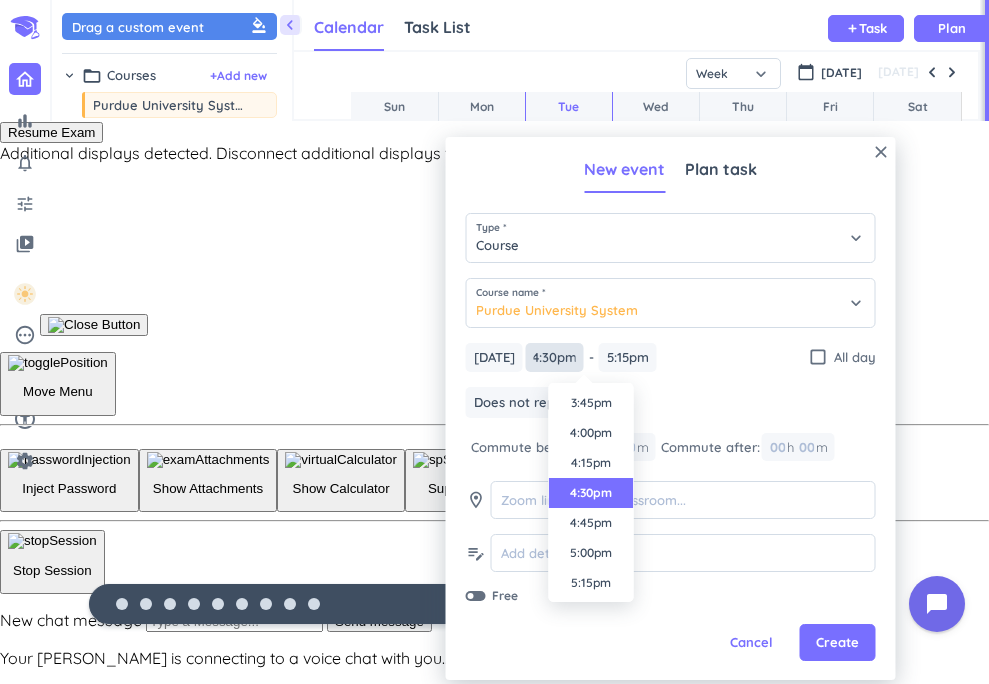 type on "4:30pm" 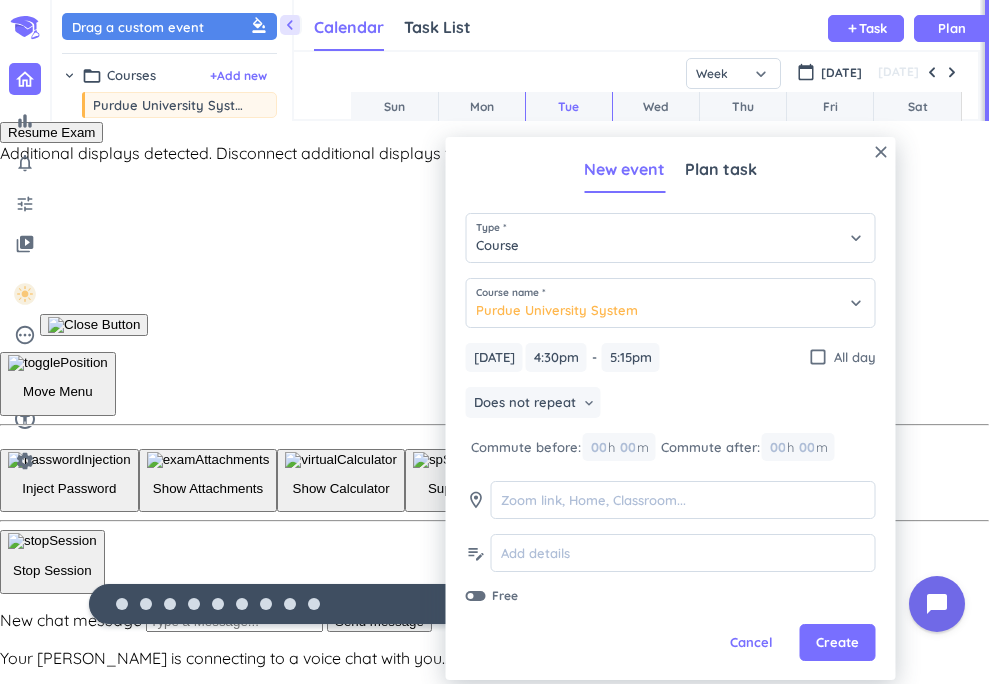 scroll, scrollTop: 0, scrollLeft: 0, axis: both 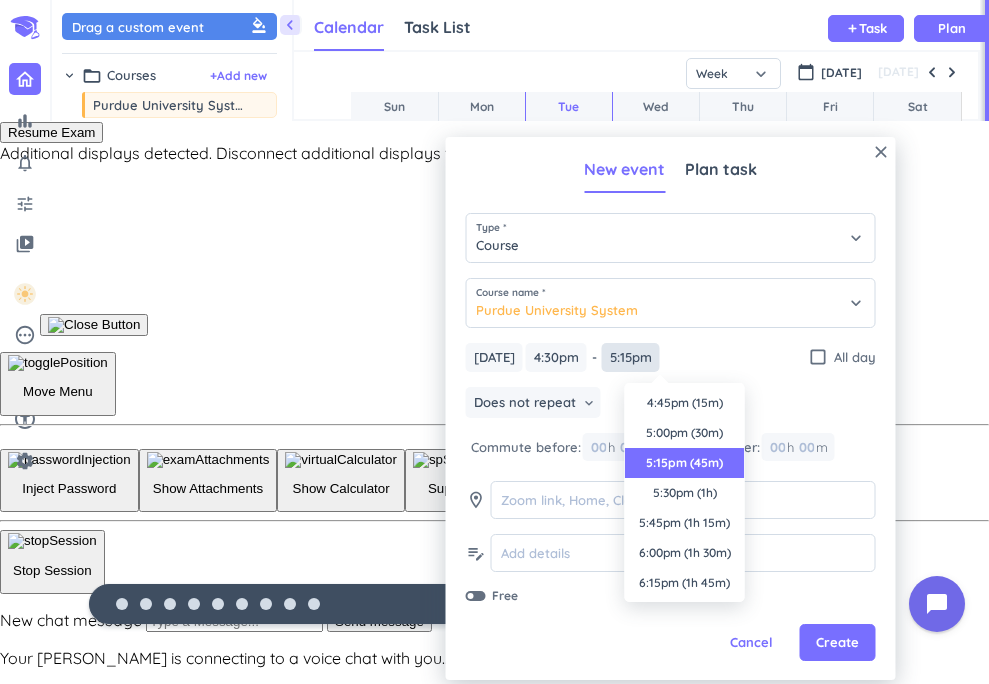 click on "5:15pm" at bounding box center (631, 357) 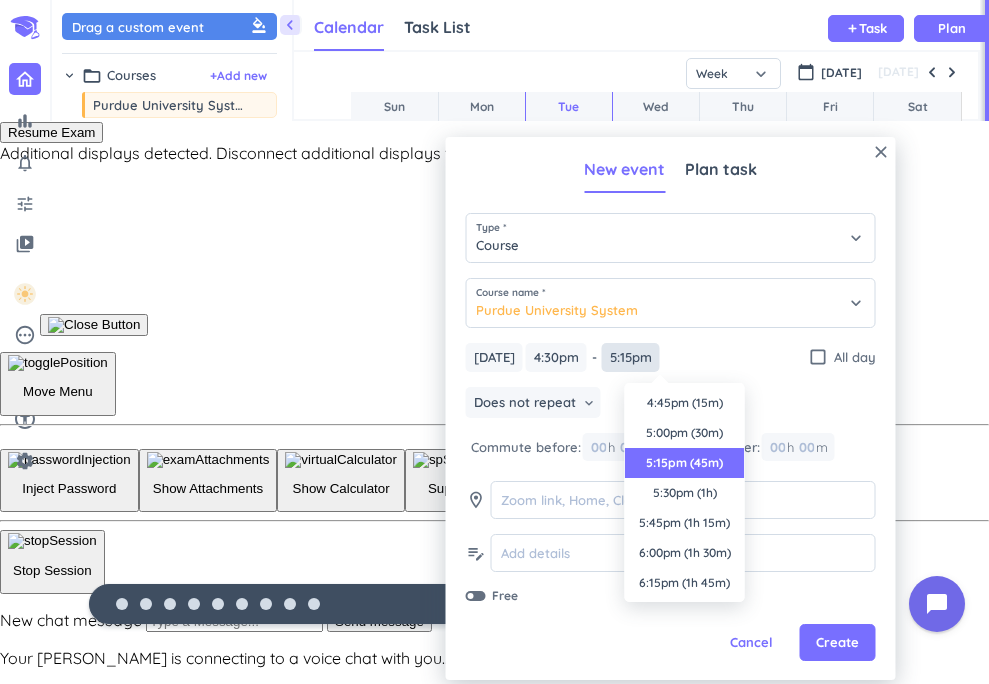 scroll, scrollTop: 60, scrollLeft: 0, axis: vertical 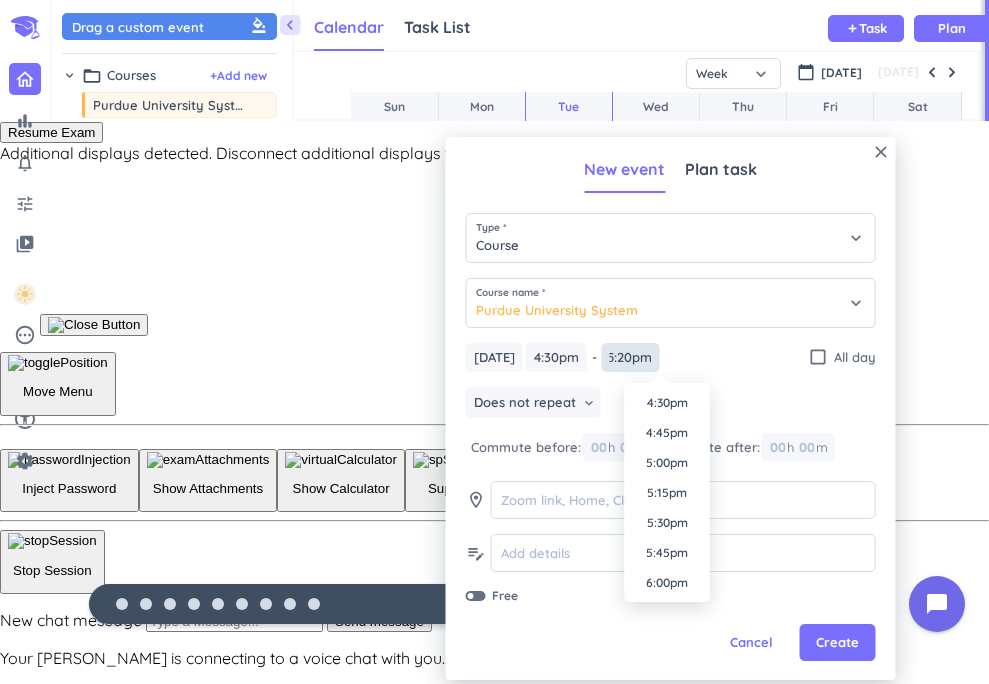 type on "5:20pm" 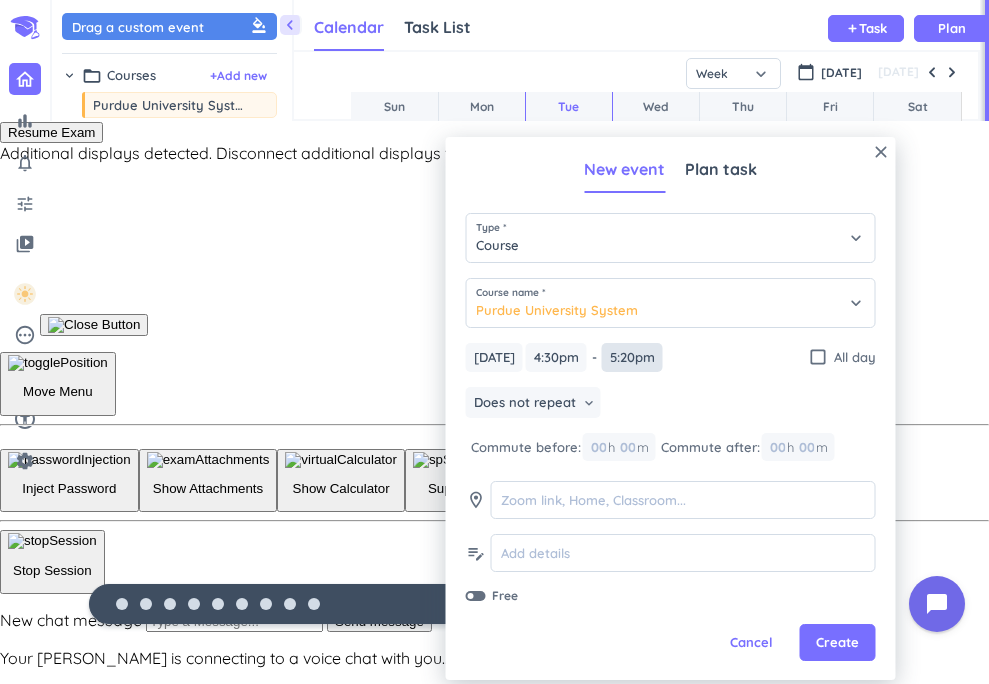 scroll, scrollTop: 0, scrollLeft: 0, axis: both 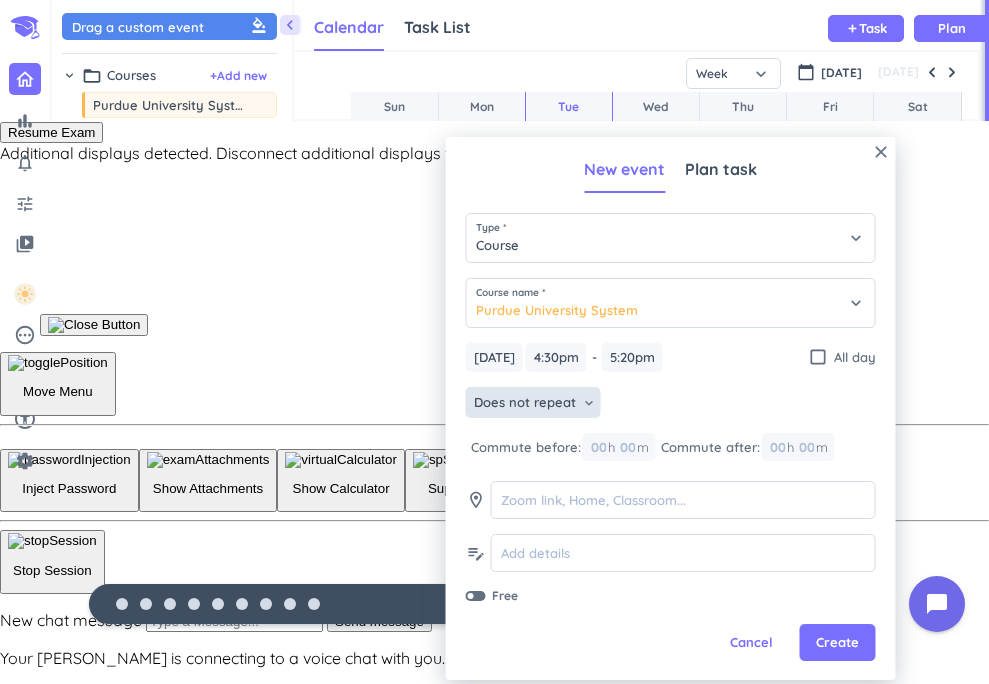 click on "Does not repeat" at bounding box center [525, 403] 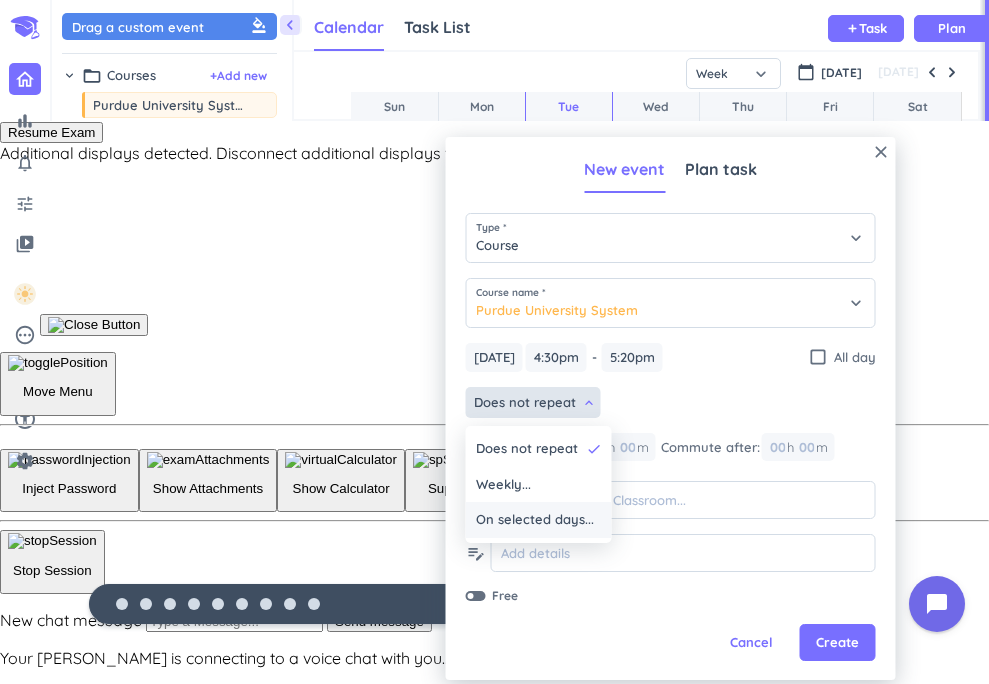 click on "On selected days..." at bounding box center [535, 520] 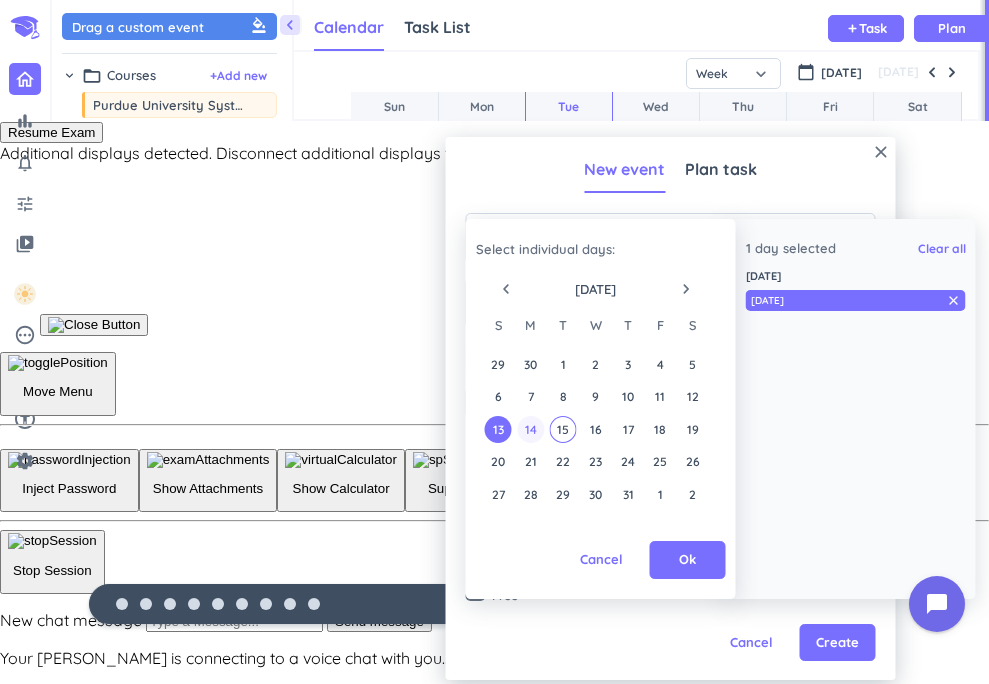 click on "14" at bounding box center [530, 429] 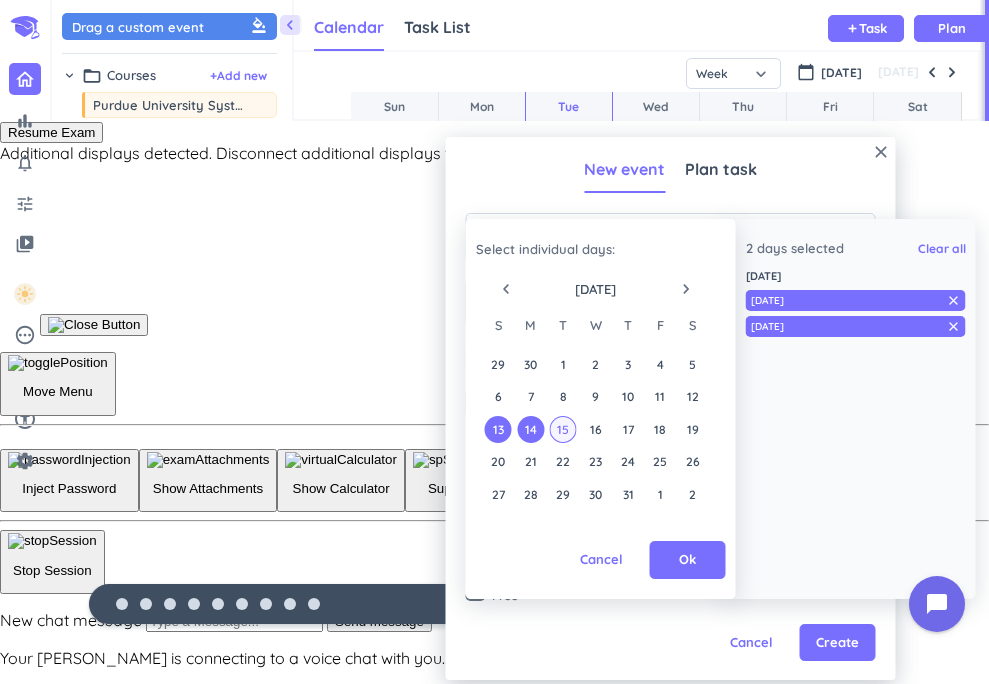 click on "15" at bounding box center [562, 429] 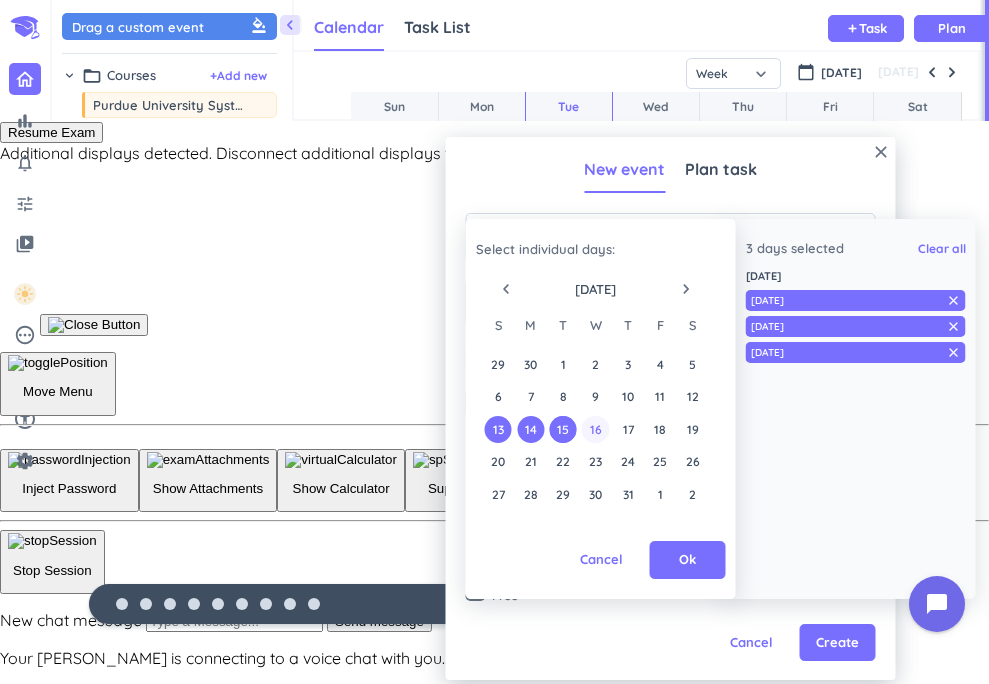 click on "16" at bounding box center (595, 429) 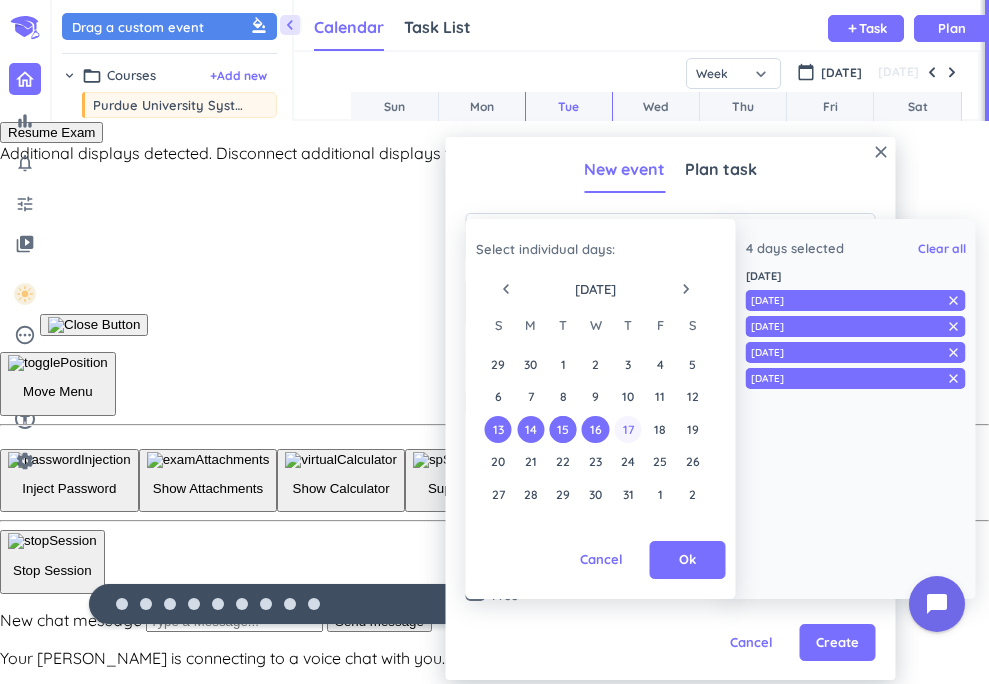 click on "17" at bounding box center [627, 429] 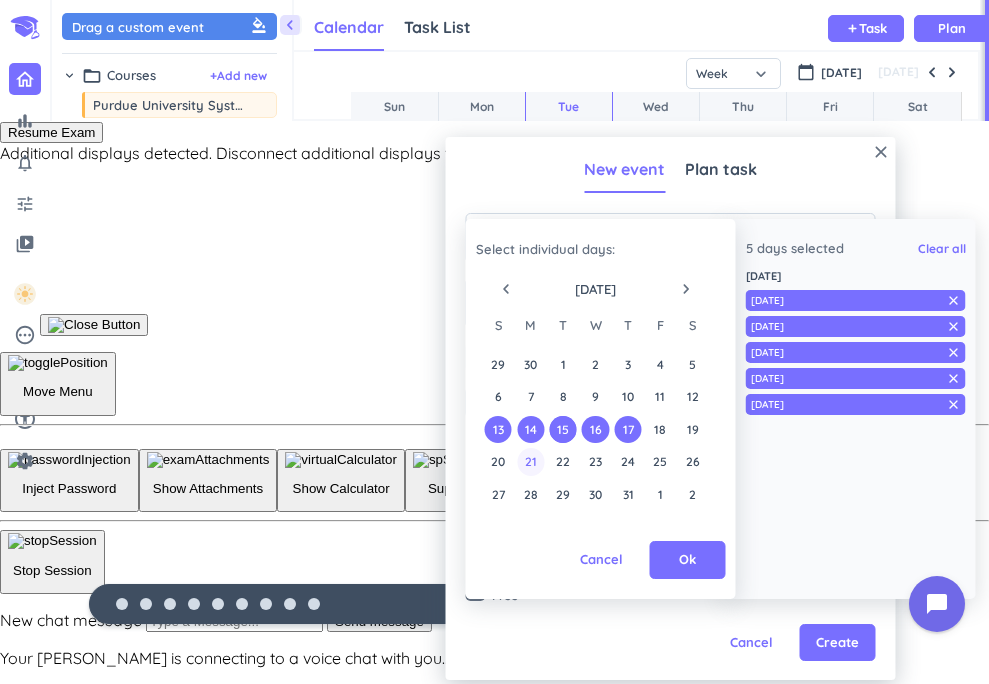 click on "21" at bounding box center [530, 461] 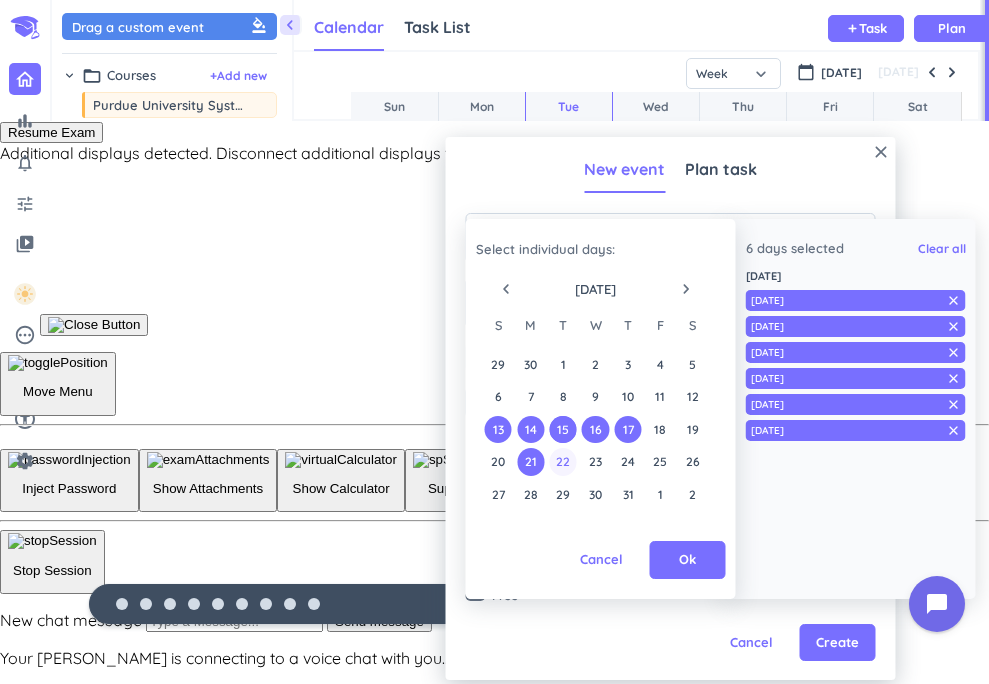 click on "22" at bounding box center (562, 461) 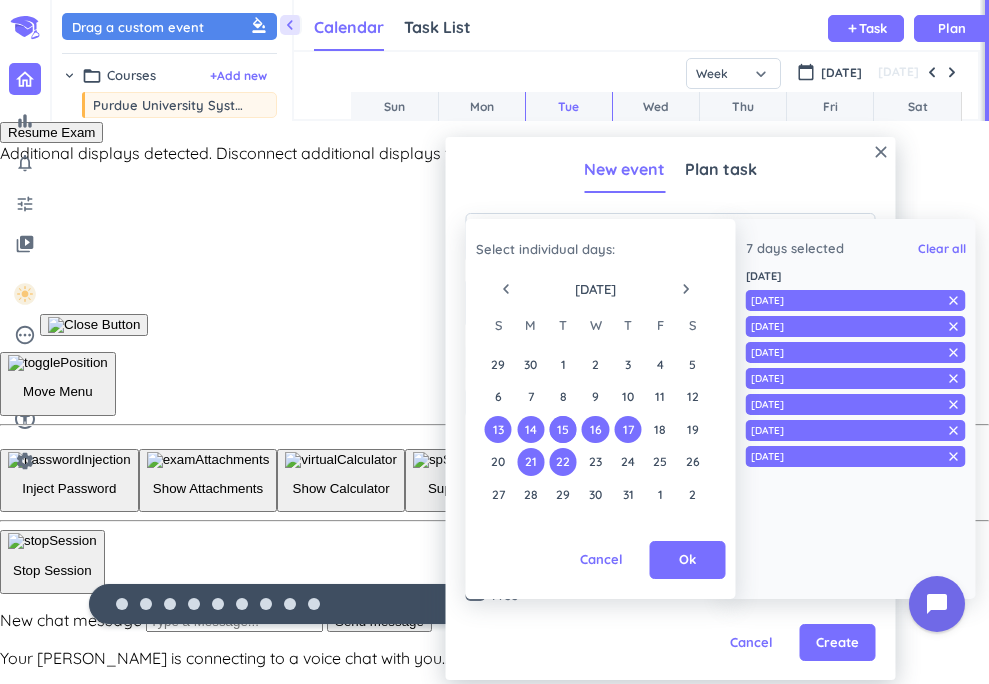 click on "13" at bounding box center [498, 429] 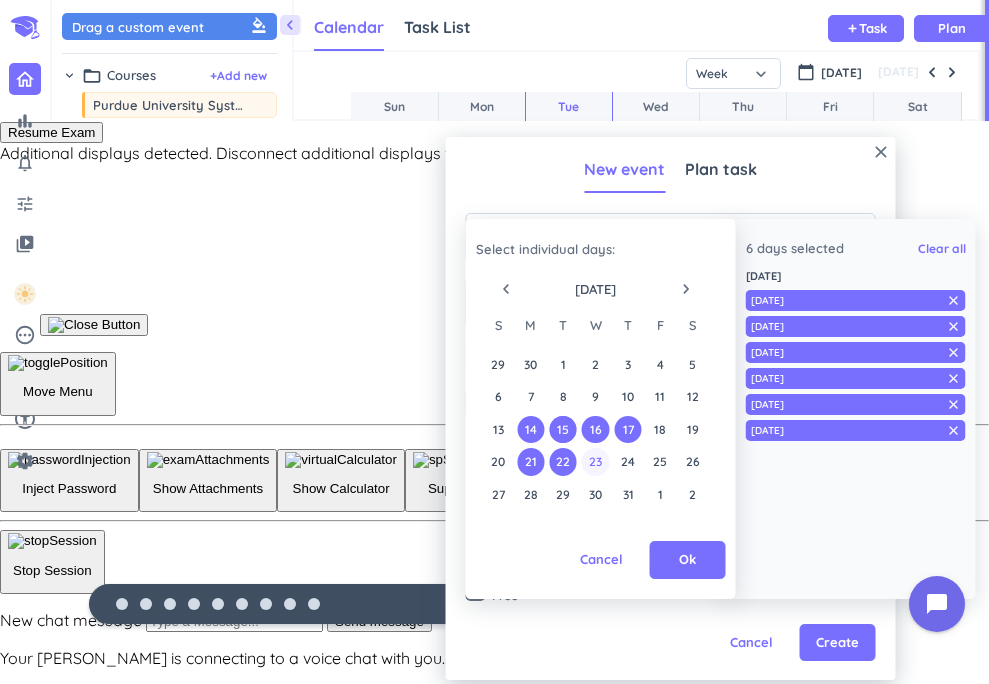 click on "23" at bounding box center (595, 461) 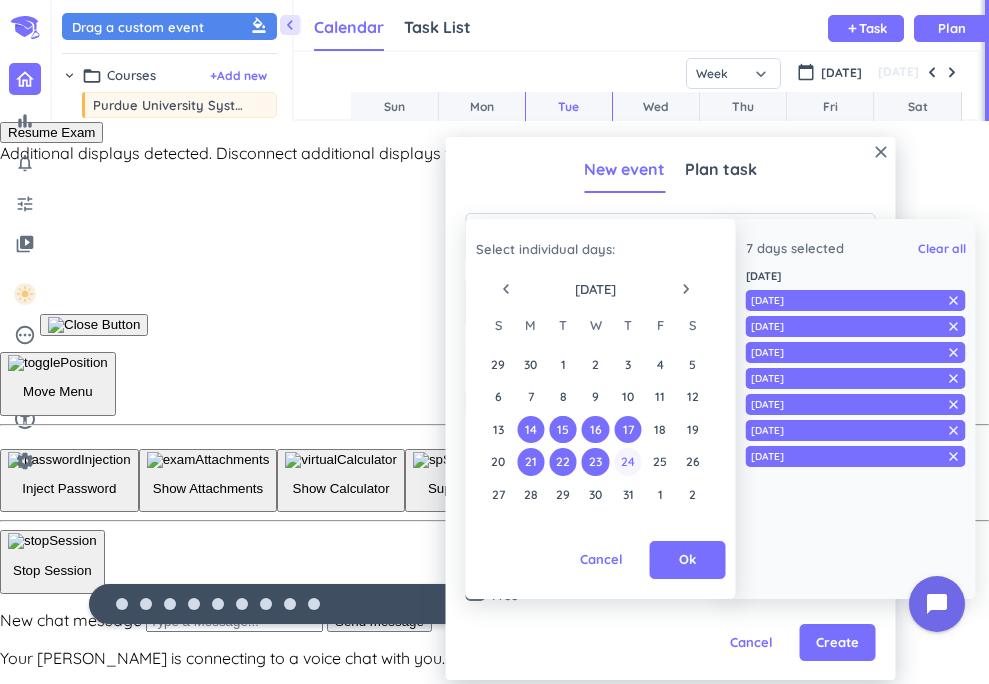 click on "24" at bounding box center (627, 461) 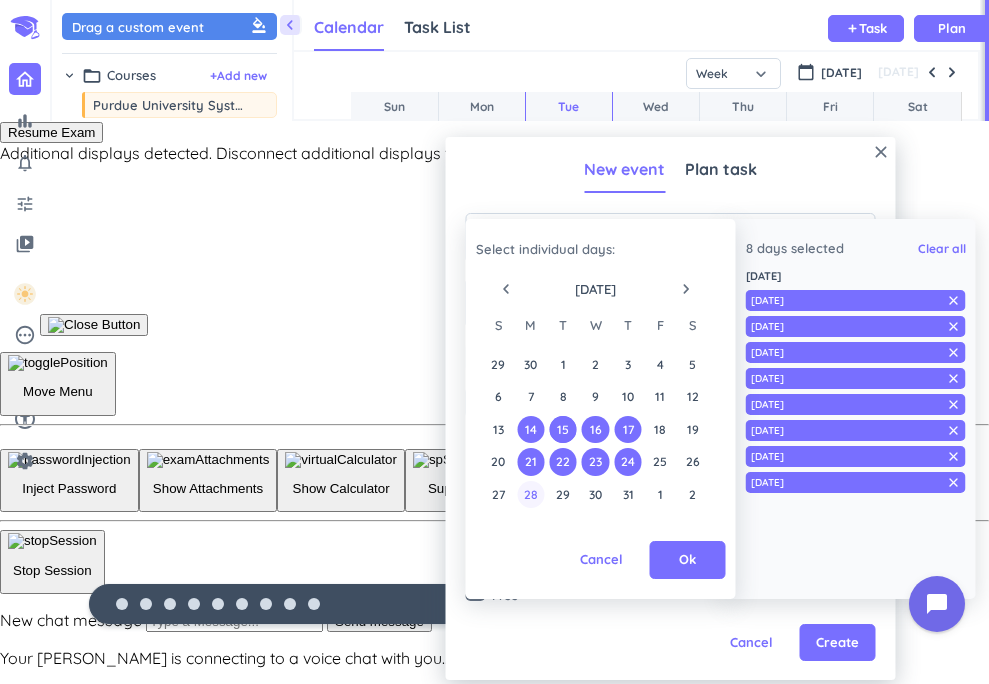 click on "28" at bounding box center (530, 494) 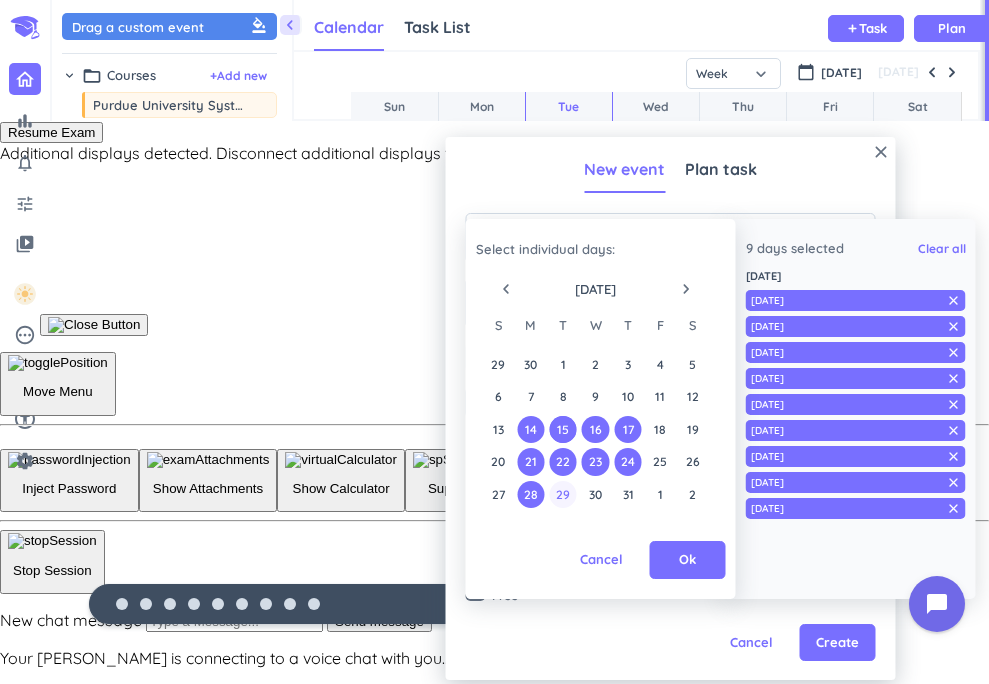 click on "29" at bounding box center (562, 494) 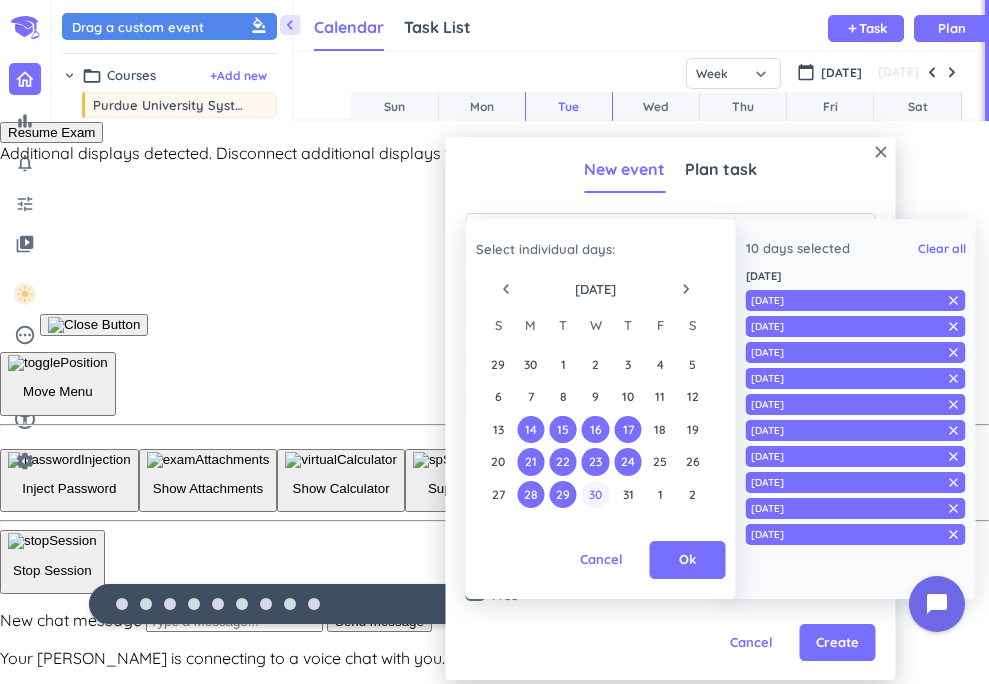 click on "30" at bounding box center (595, 494) 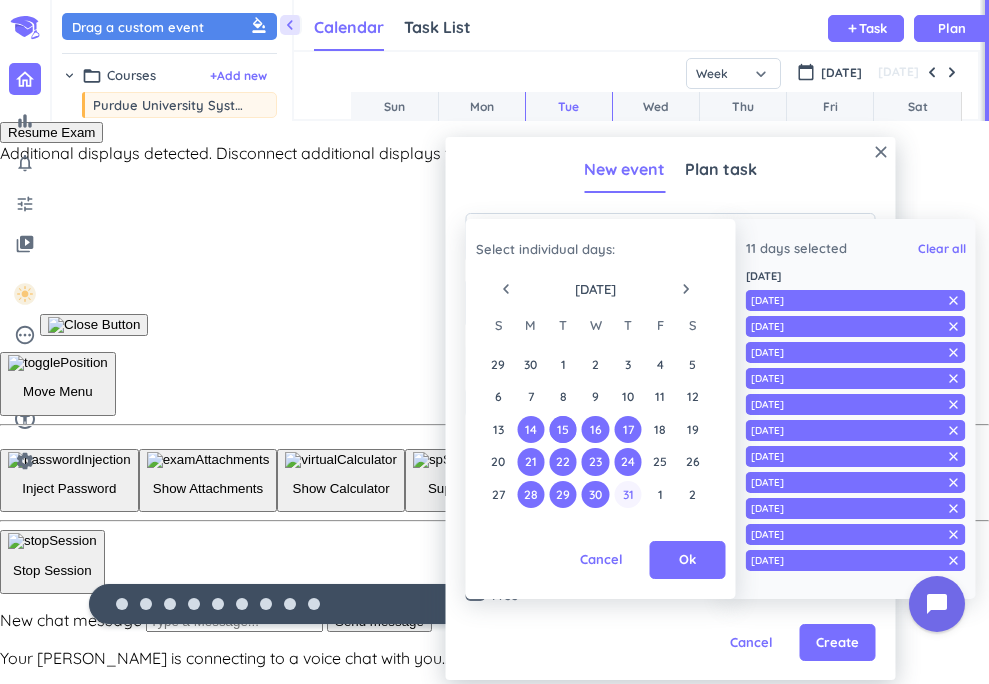 click on "31" at bounding box center [627, 494] 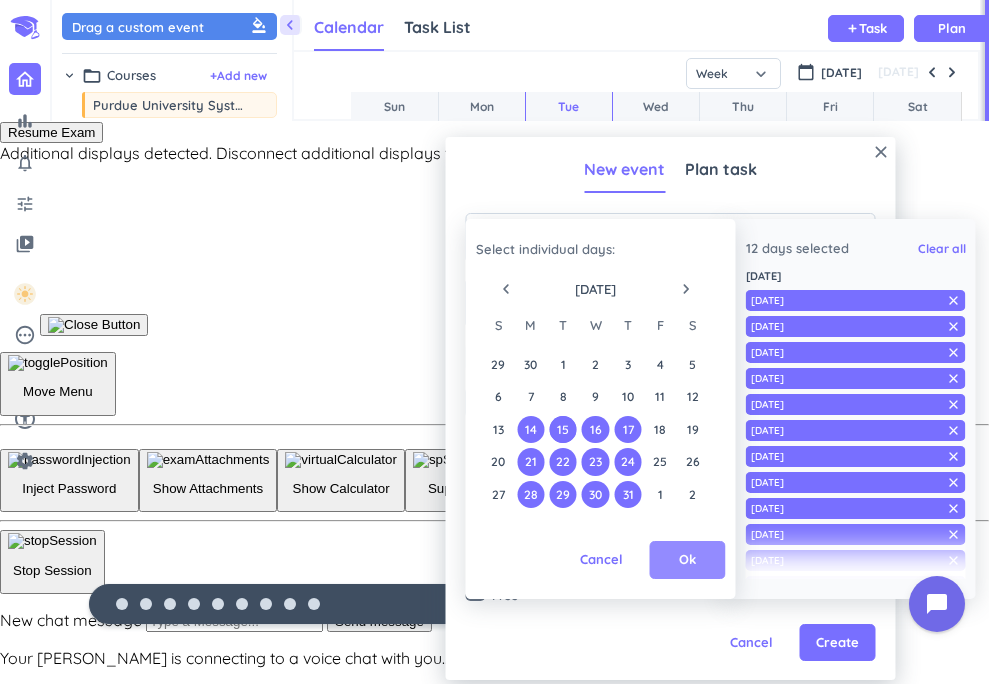 click on "Ok" at bounding box center (688, 560) 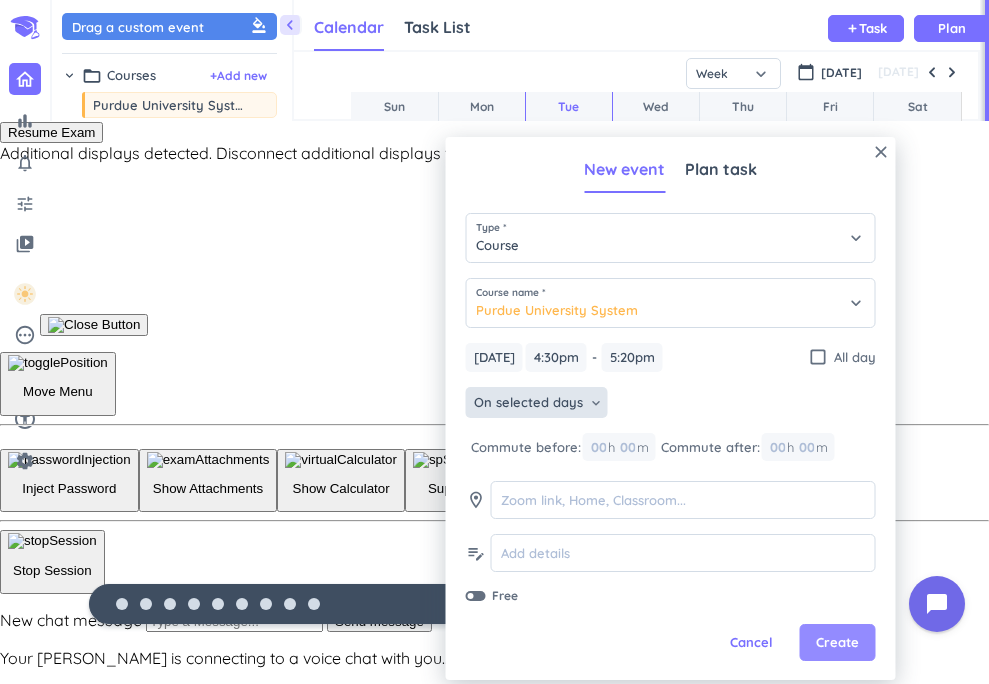 click on "Create" at bounding box center [837, 643] 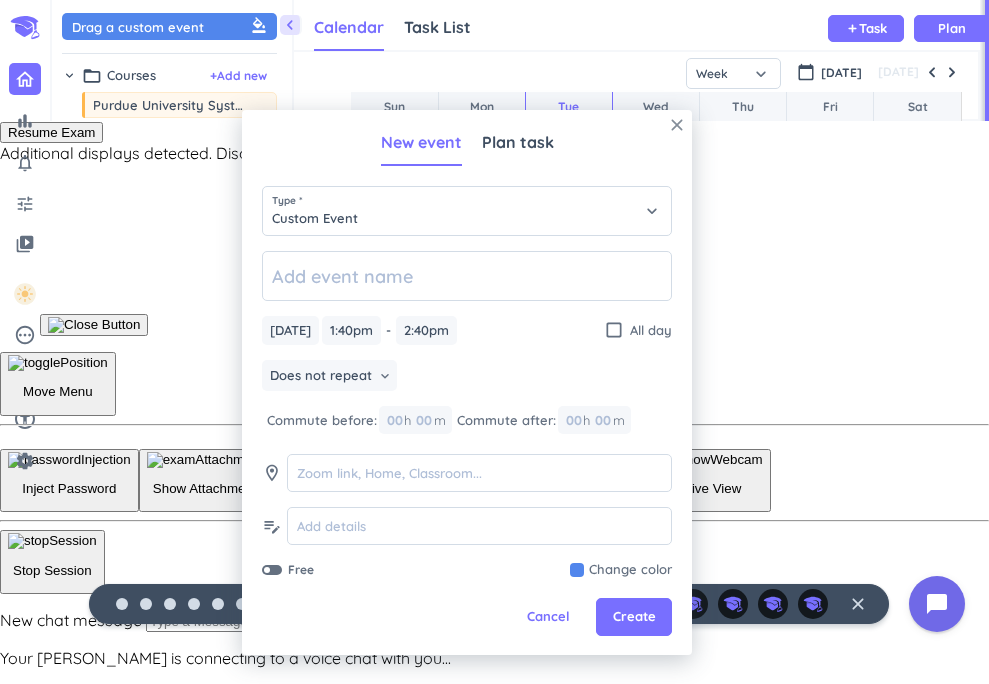 click on "close" at bounding box center [677, 125] 